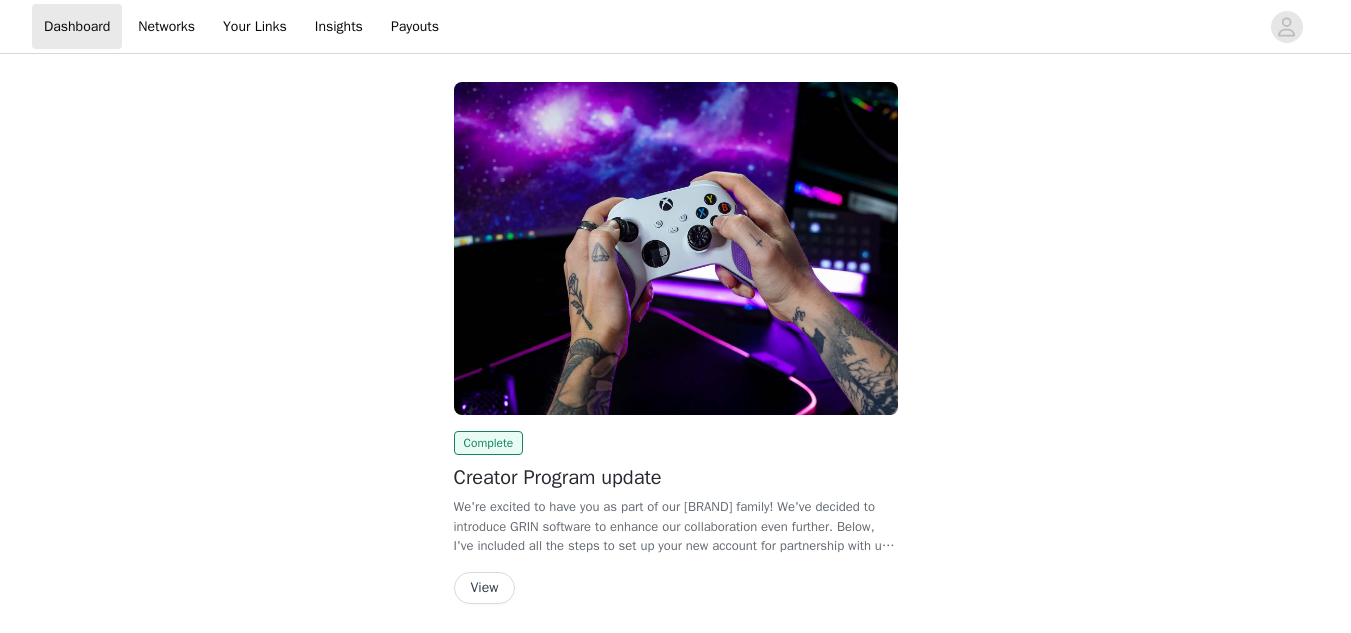 scroll, scrollTop: 0, scrollLeft: 0, axis: both 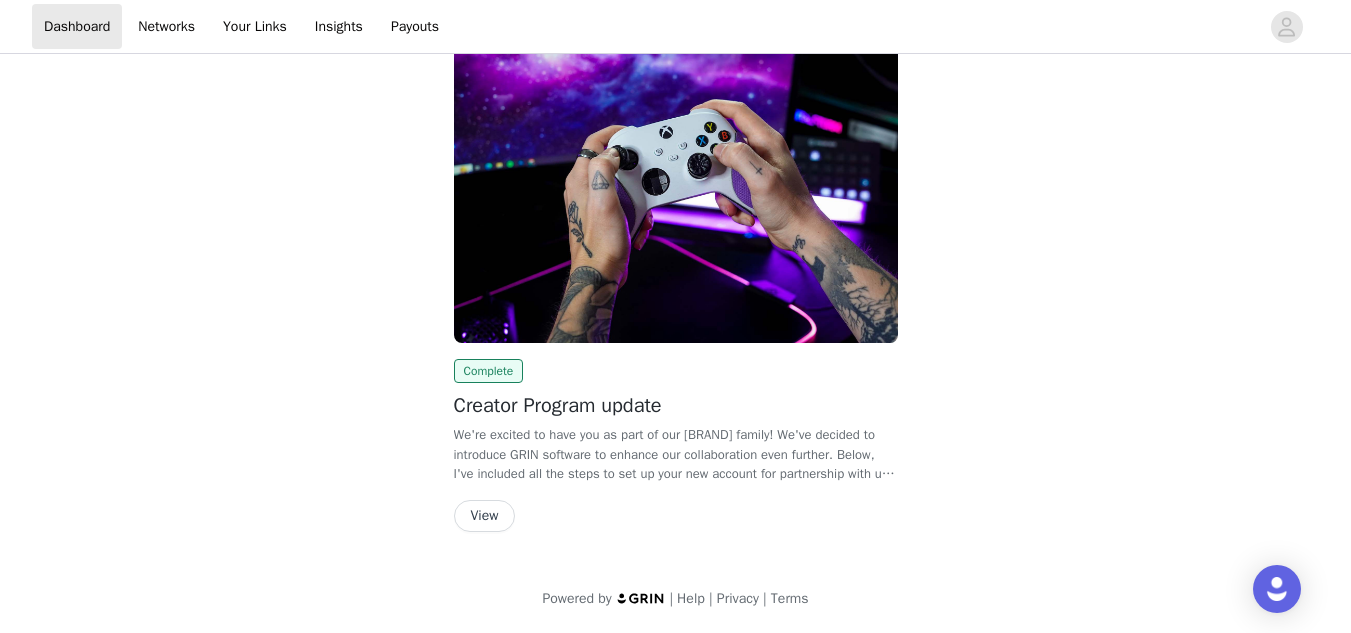click on "View" at bounding box center [676, 516] 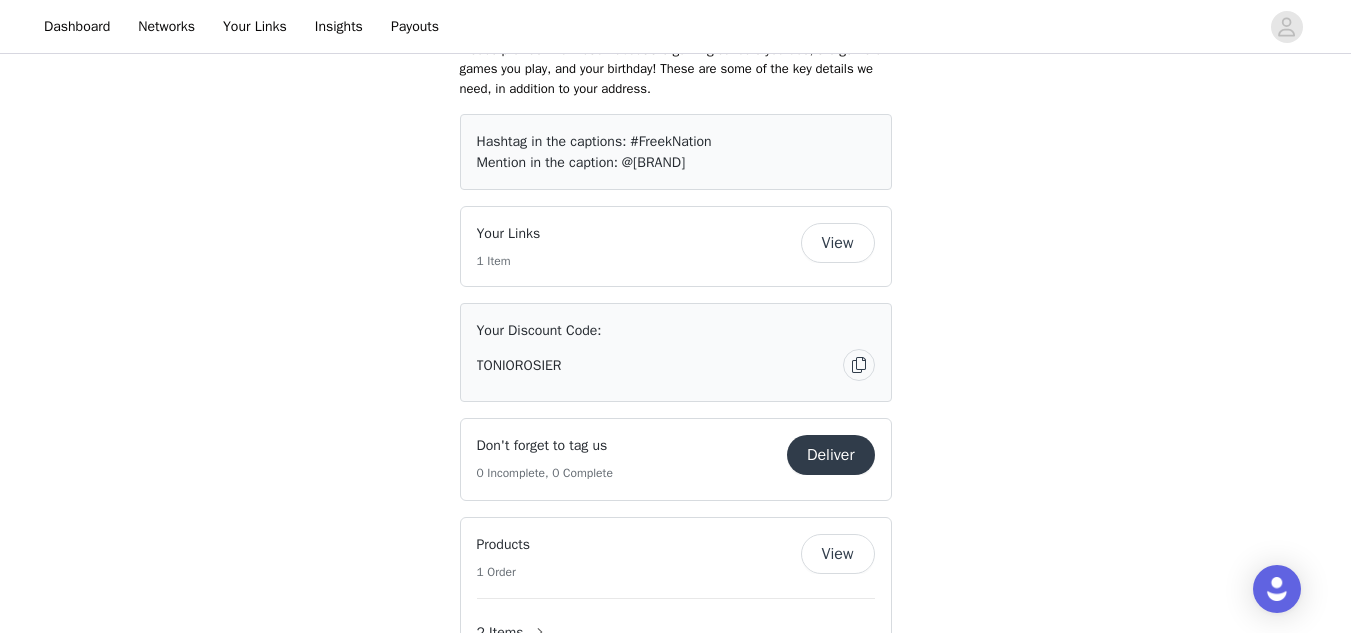 scroll, scrollTop: 841, scrollLeft: 0, axis: vertical 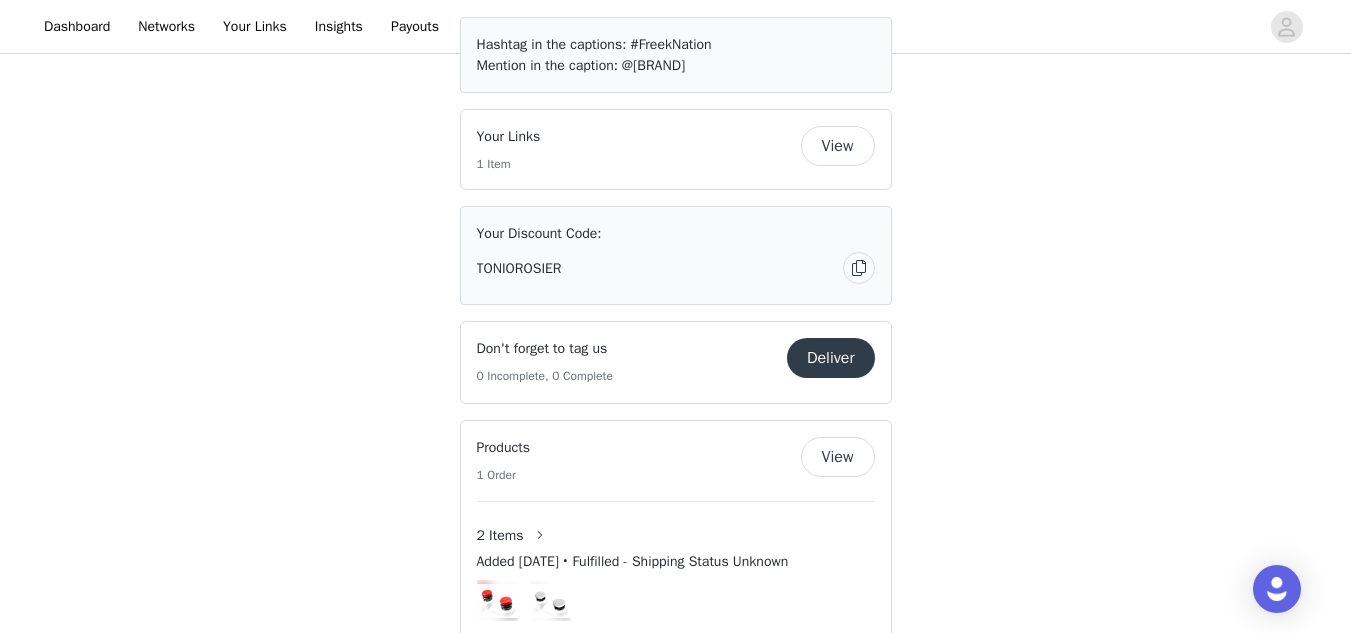click on "Deliver" at bounding box center (831, 358) 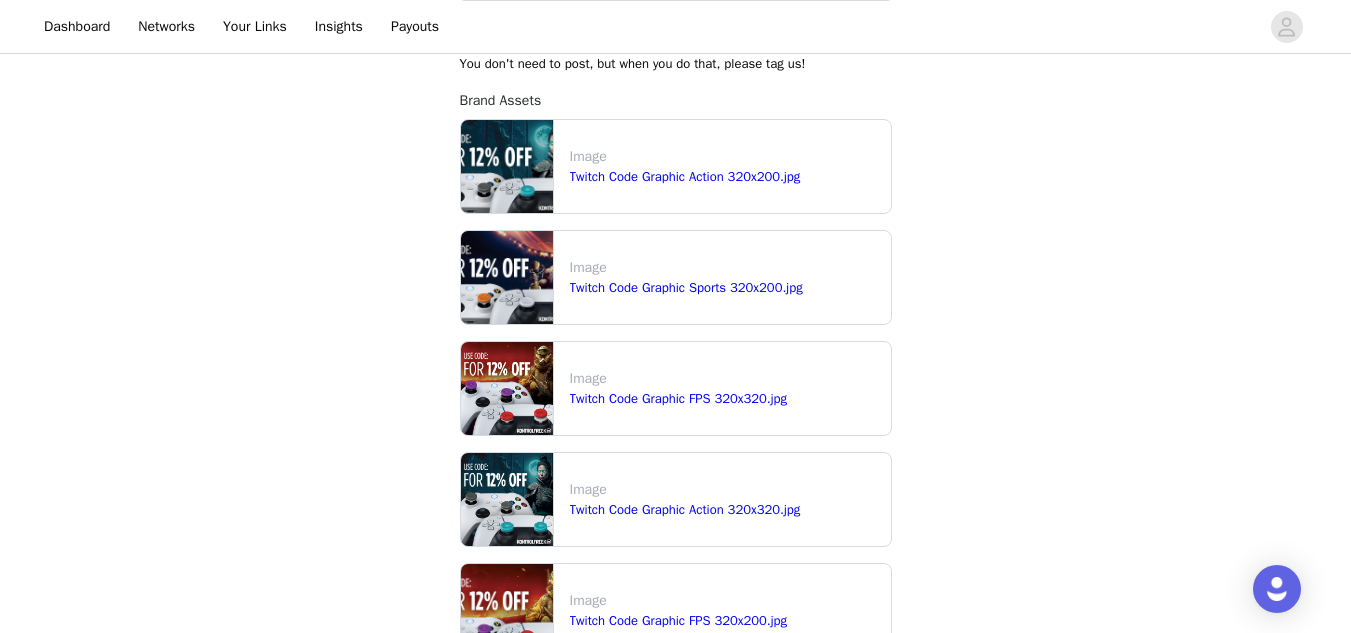 scroll, scrollTop: 376, scrollLeft: 0, axis: vertical 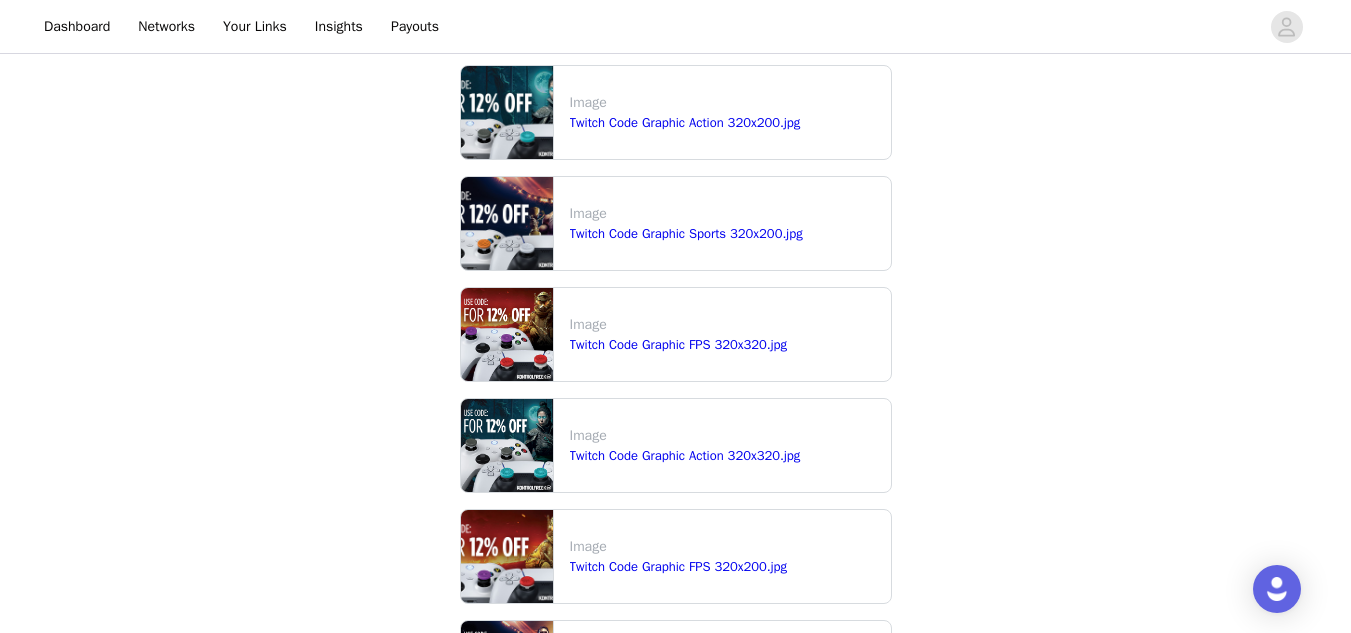 click at bounding box center [507, 334] 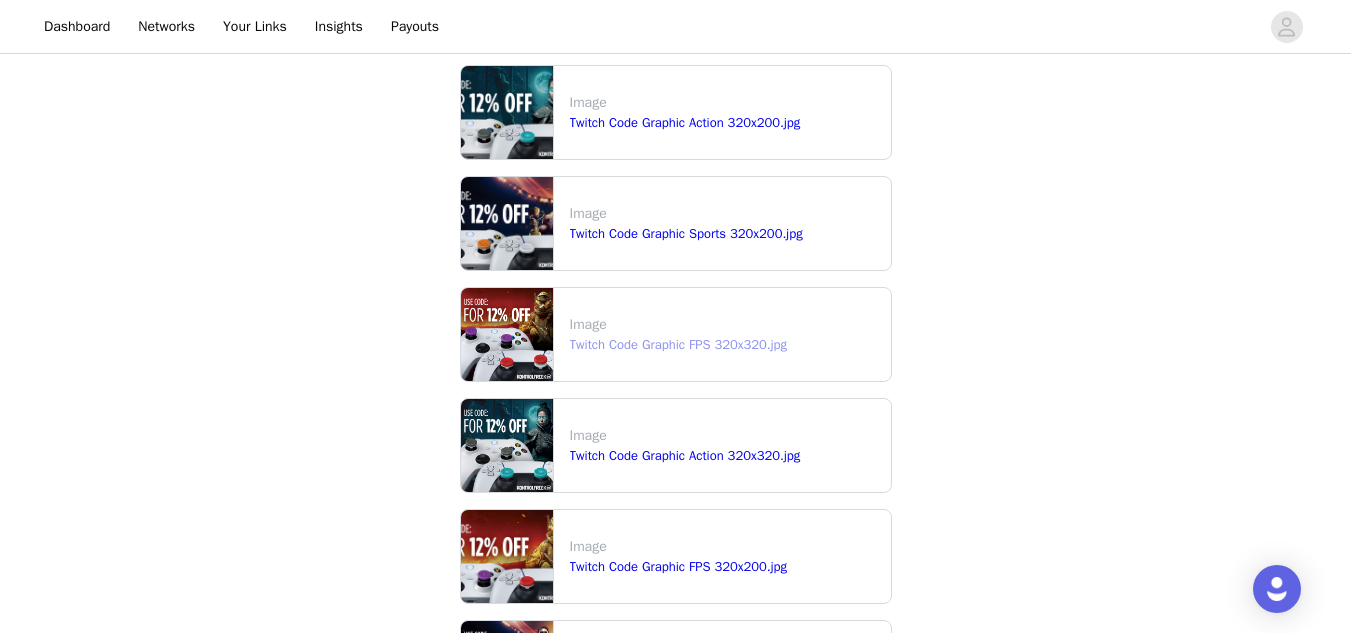 click on "Twitch Code Graphic FPS 320x320.jpg" at bounding box center [679, 344] 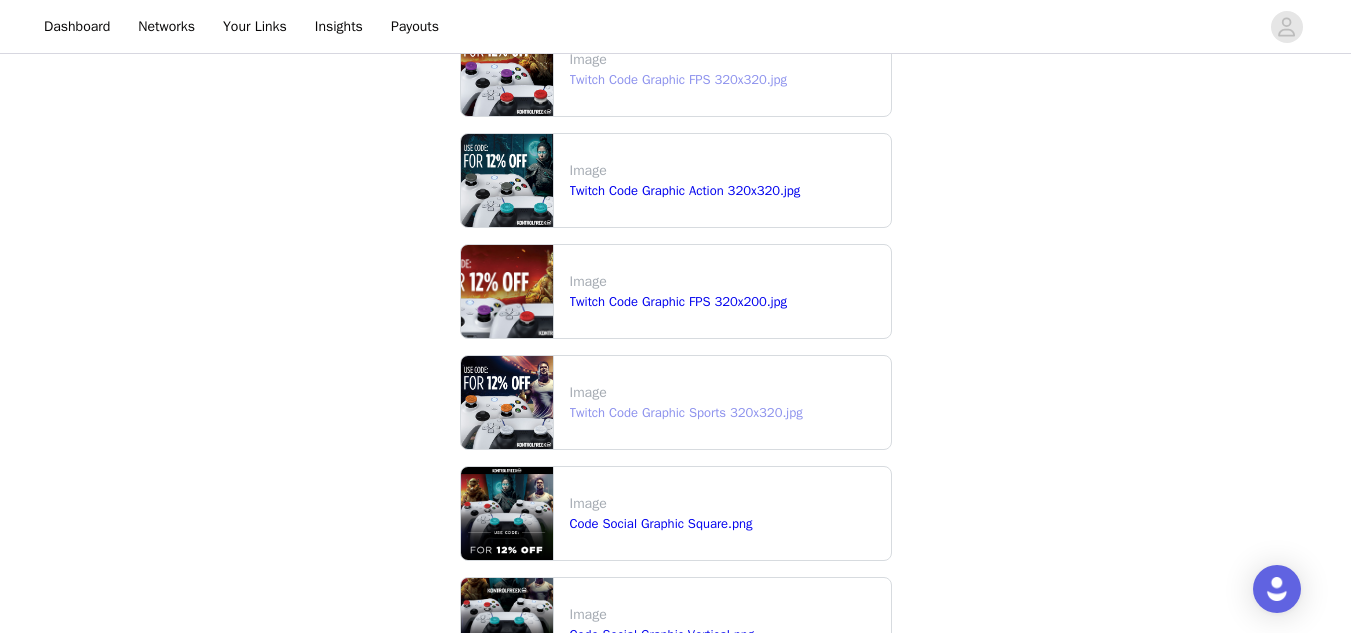 scroll, scrollTop: 820, scrollLeft: 0, axis: vertical 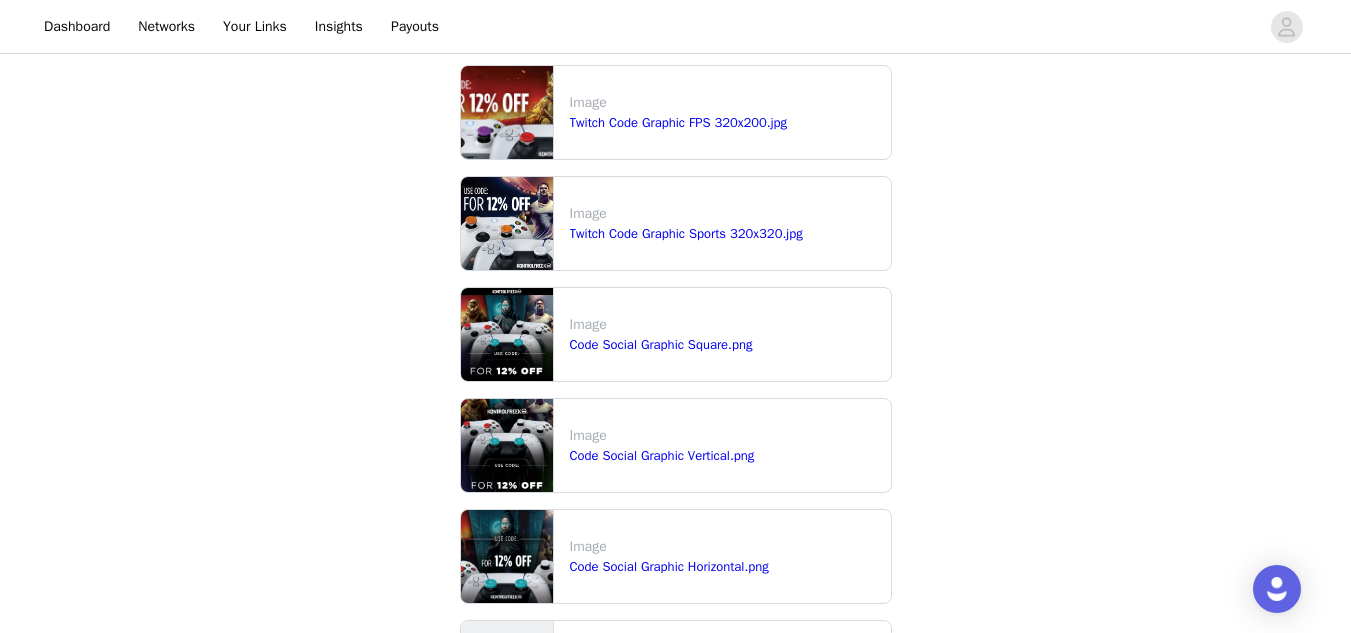 click at bounding box center (507, 334) 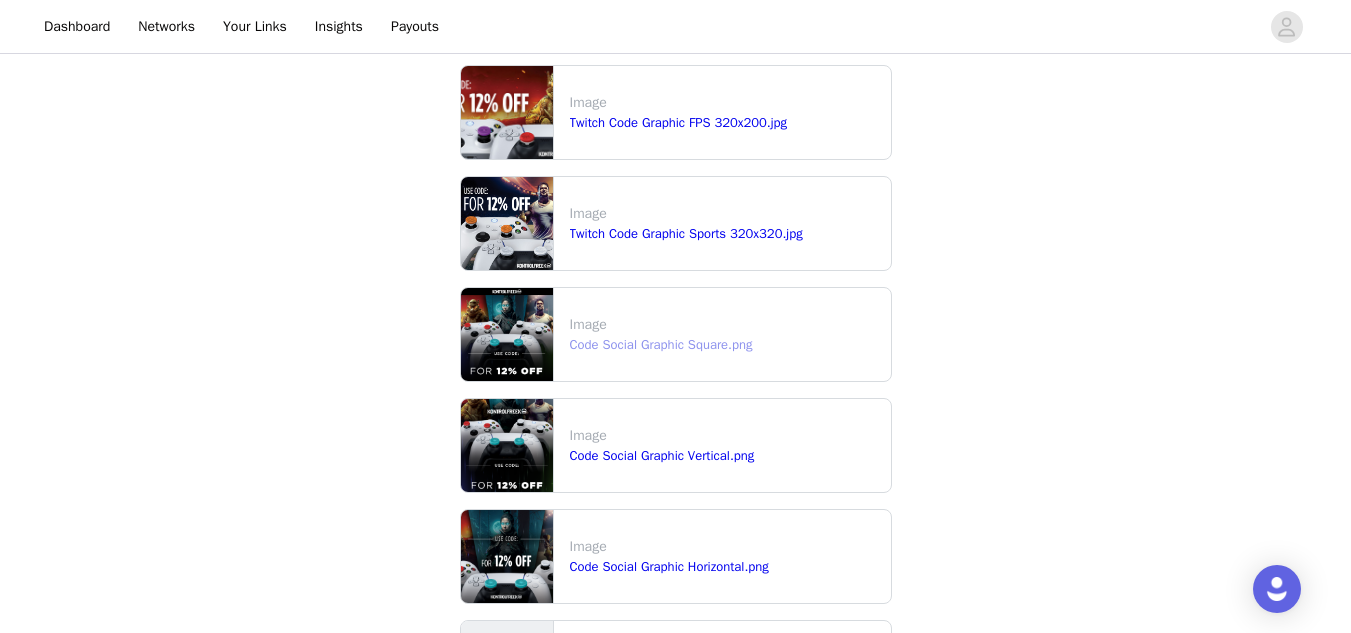 click on "Code Social Graphic Square.png" at bounding box center [661, 344] 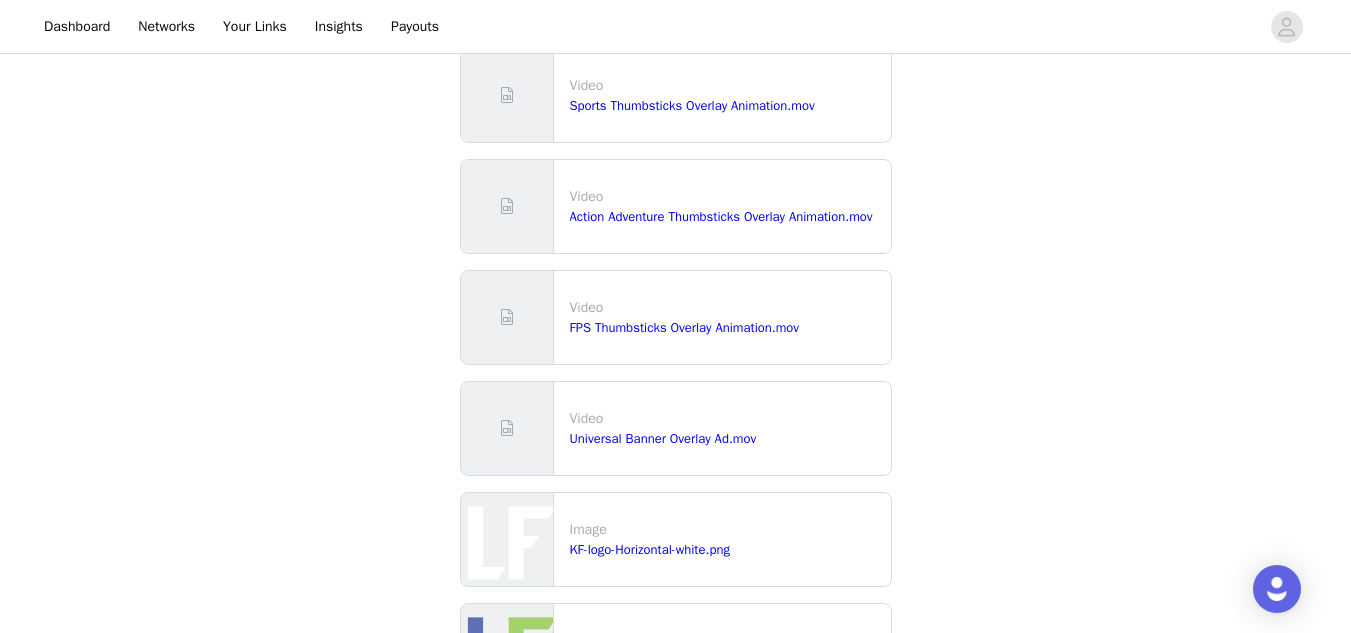 scroll, scrollTop: 1390, scrollLeft: 0, axis: vertical 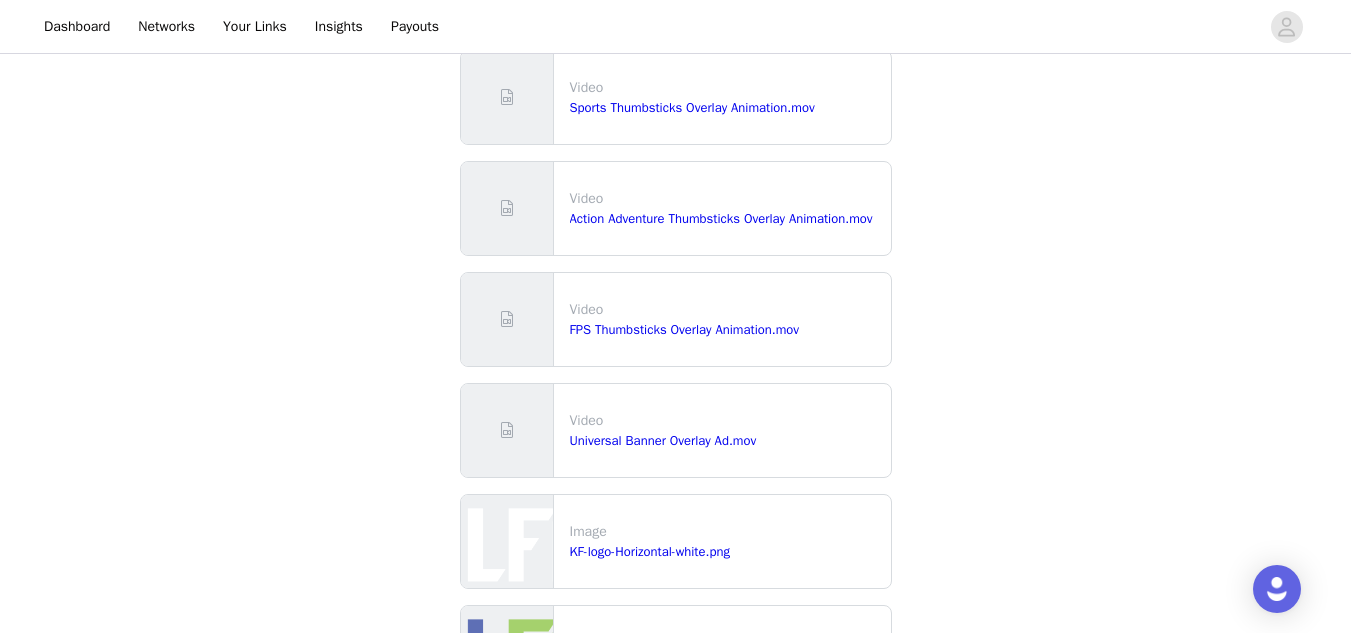 click on "Video" at bounding box center (726, 87) 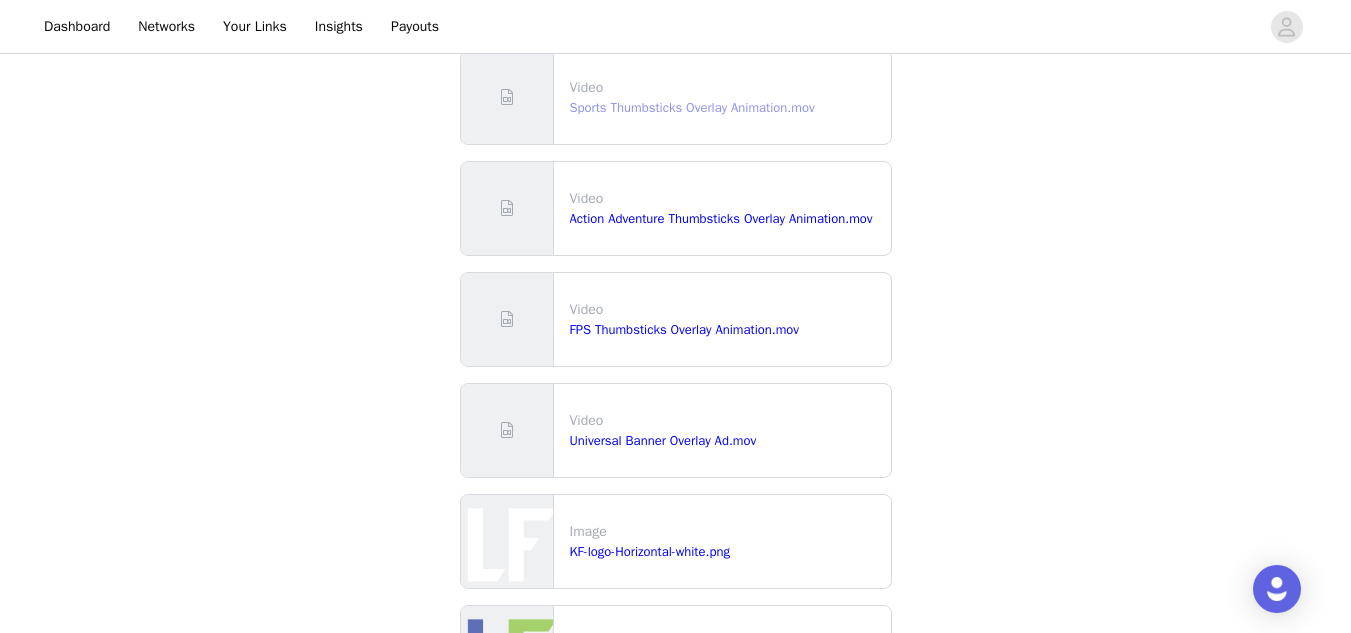 click on "Sports Thumbsticks Overlay Animation.mov" at bounding box center (692, 107) 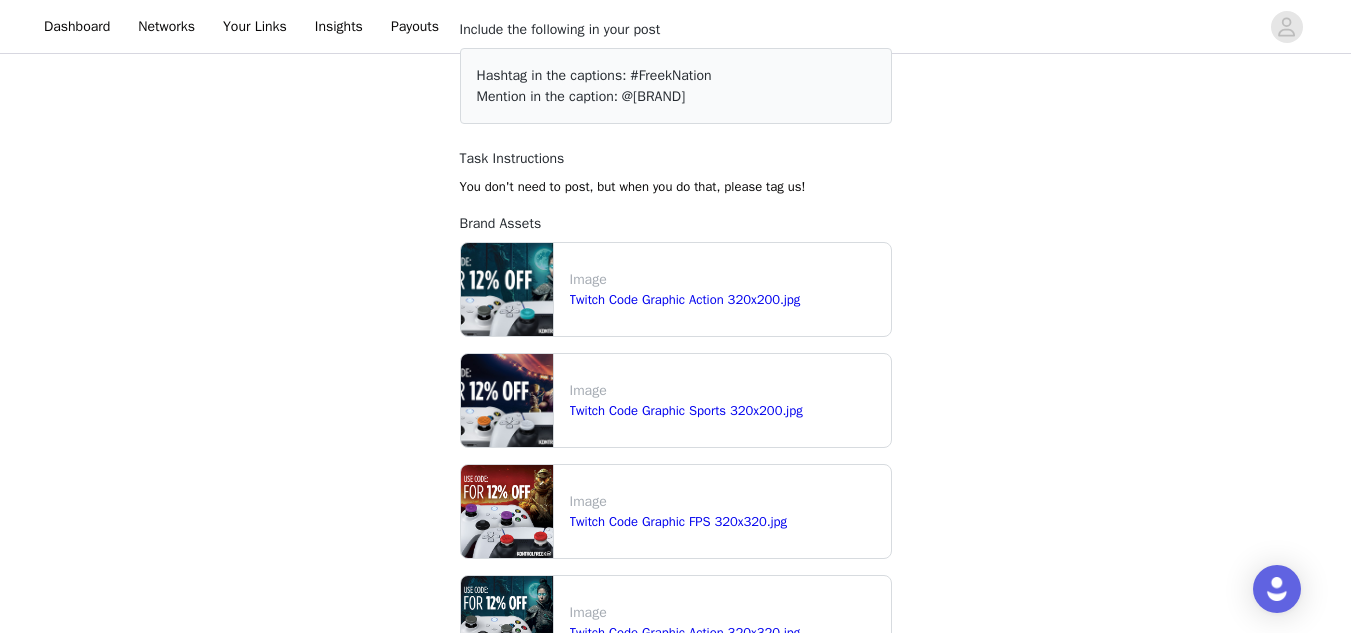 scroll, scrollTop: 0, scrollLeft: 0, axis: both 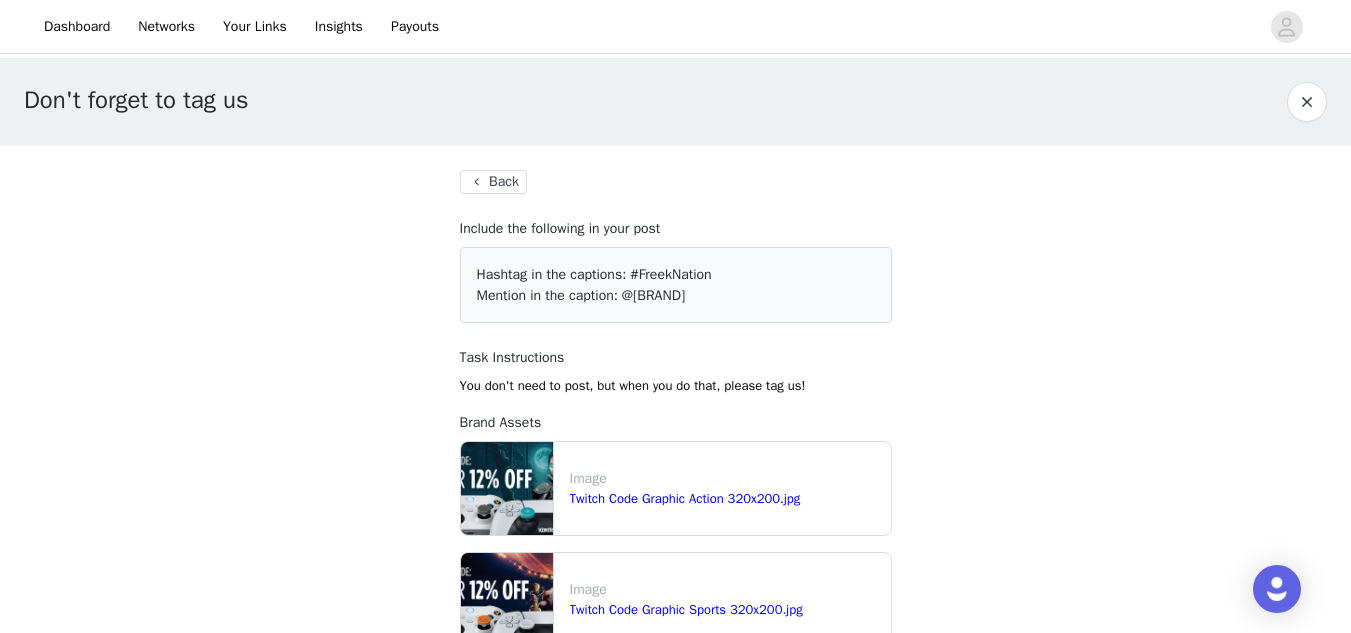click on "Back" at bounding box center [493, 182] 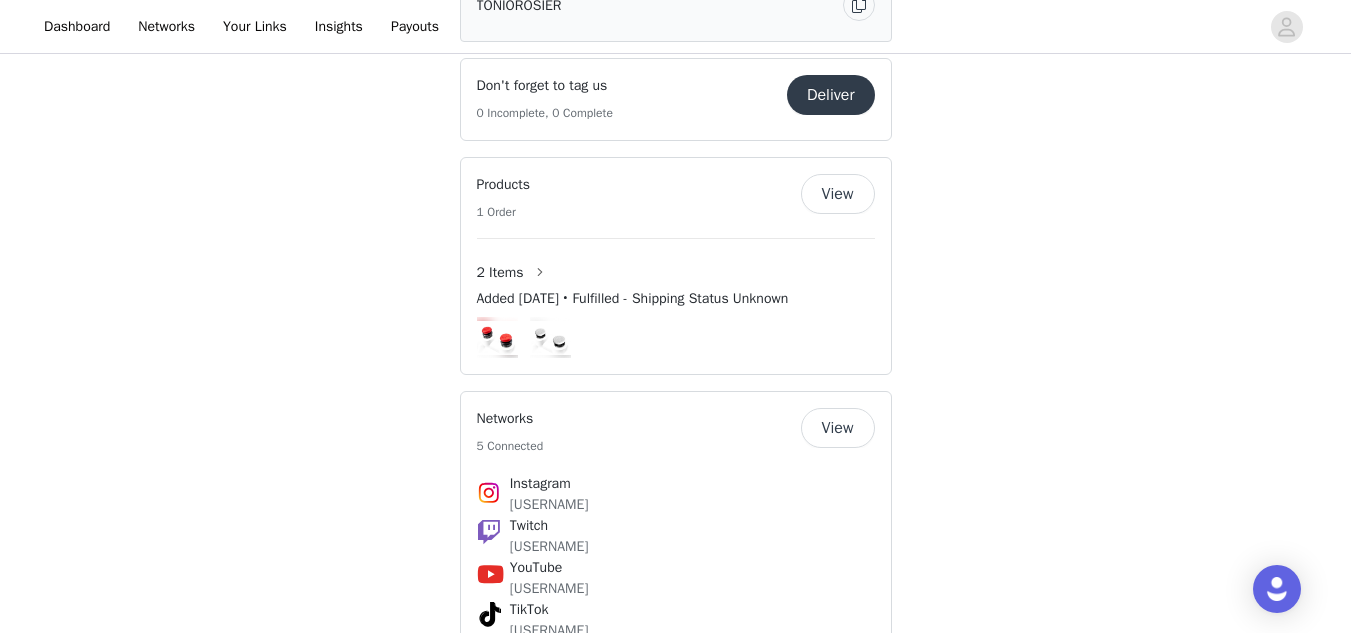 scroll, scrollTop: 1105, scrollLeft: 0, axis: vertical 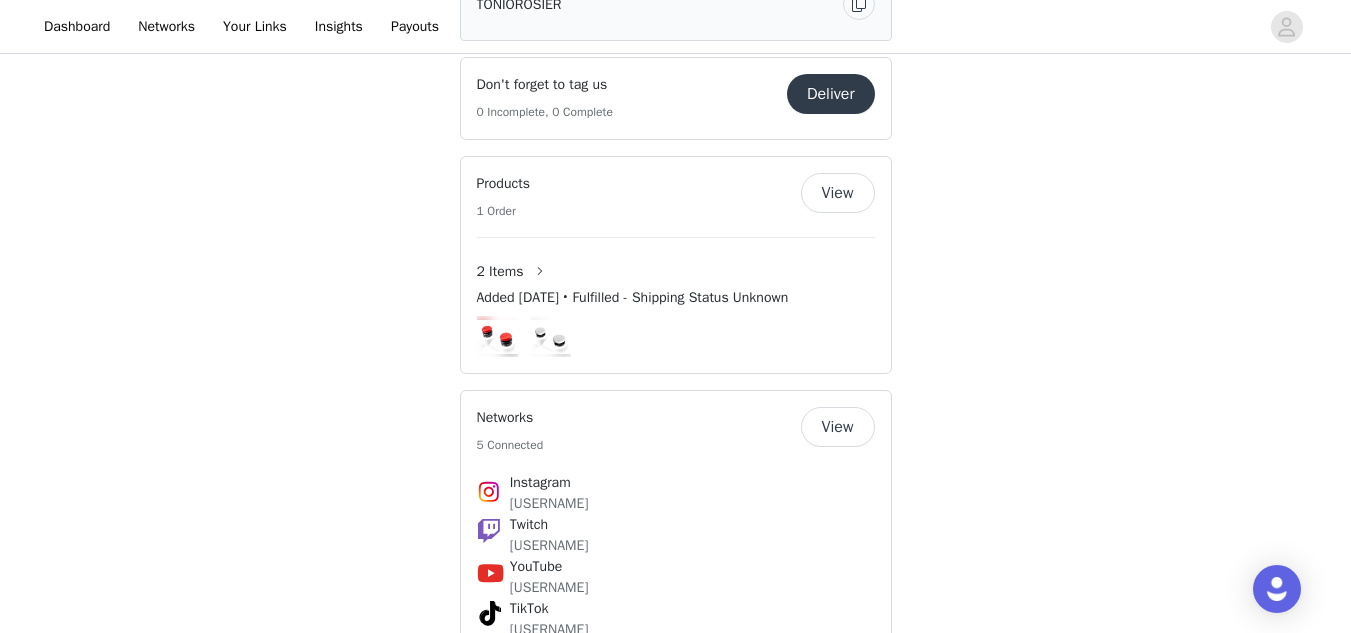 click on "Added [DATE] • Fulfilled - Shipping Status Unknown" at bounding box center [633, 297] 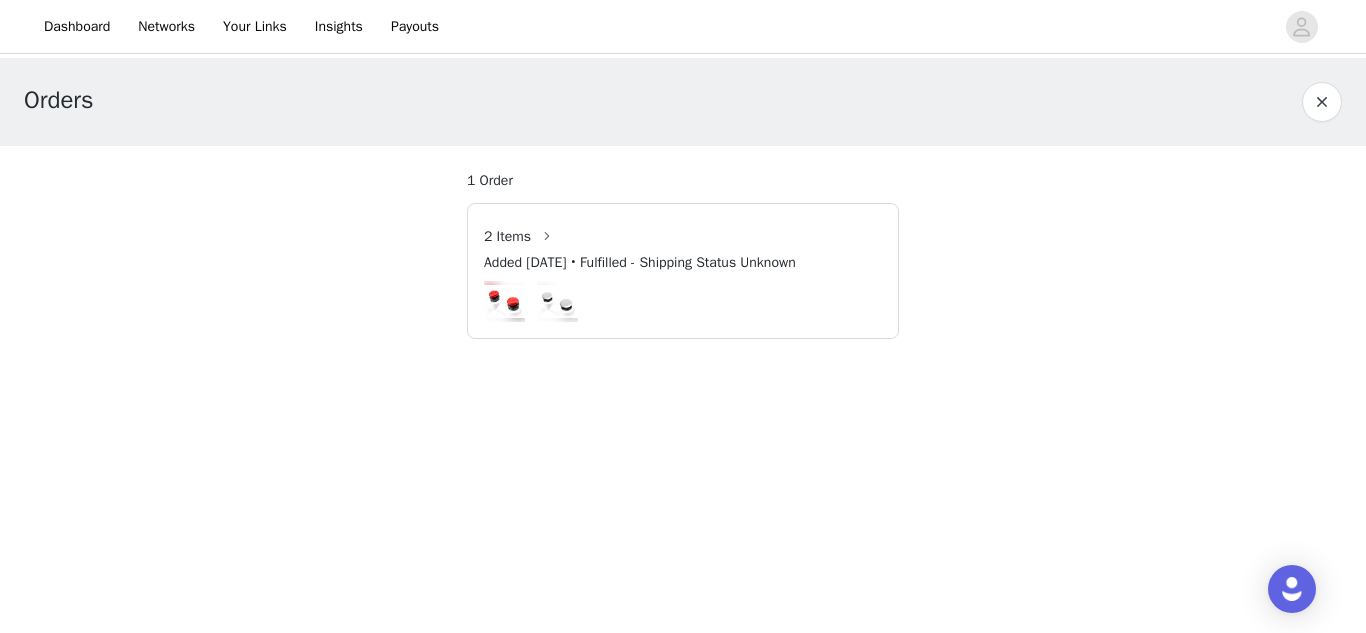 click on "2 Items" at bounding box center (683, 236) 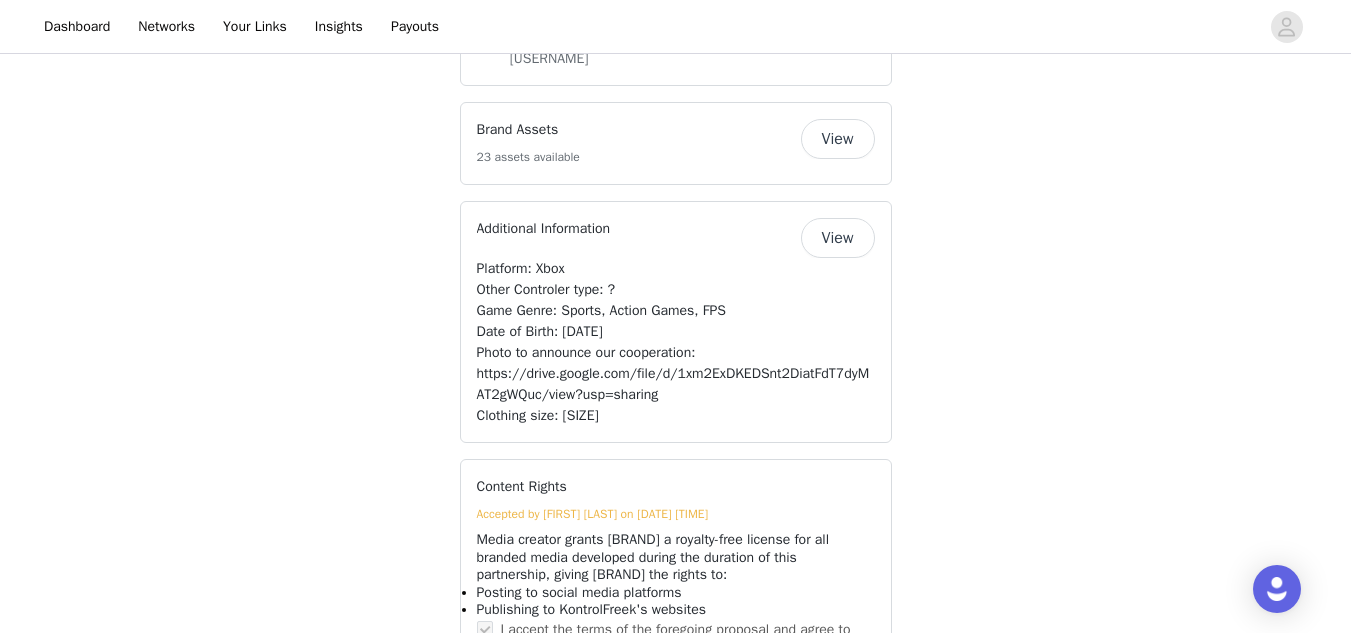 scroll, scrollTop: 1723, scrollLeft: 0, axis: vertical 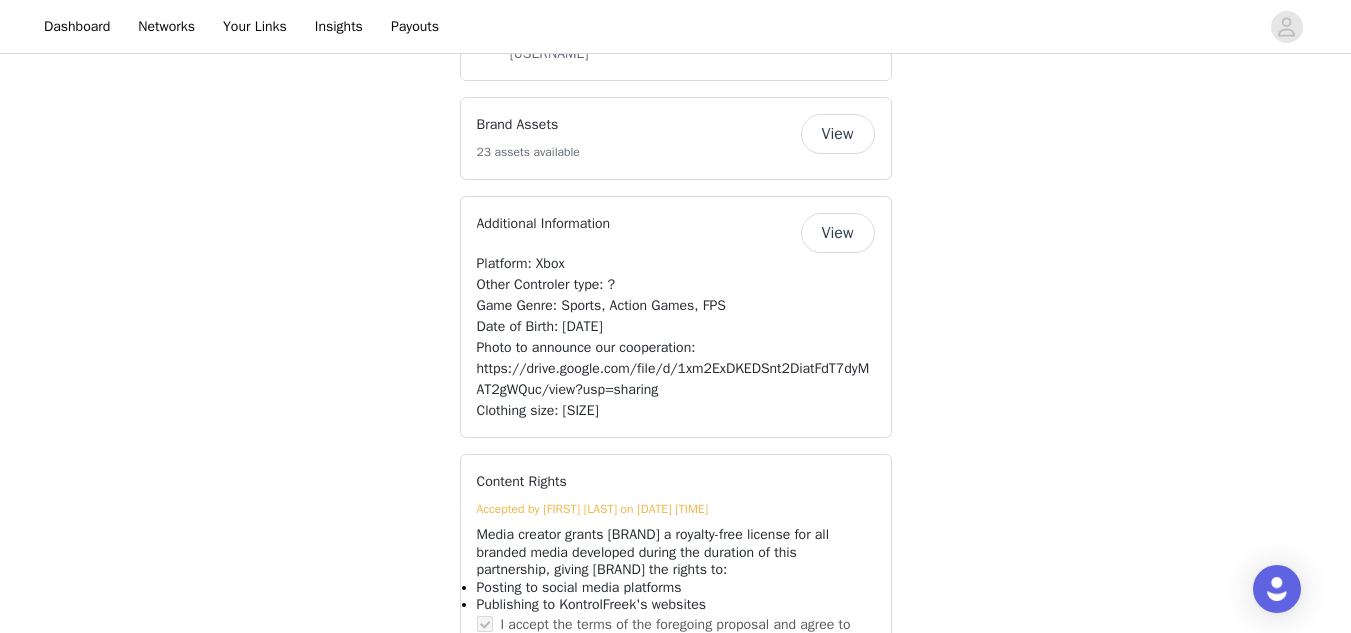 click on "View" at bounding box center [838, 134] 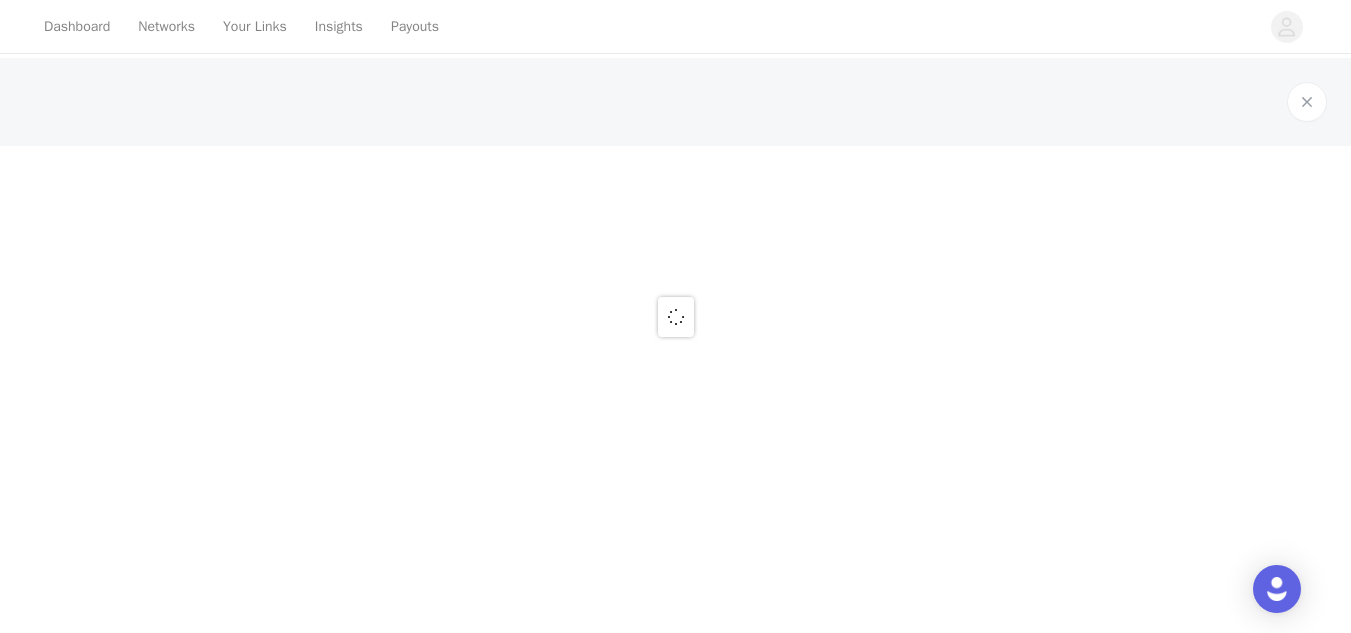 scroll, scrollTop: 0, scrollLeft: 0, axis: both 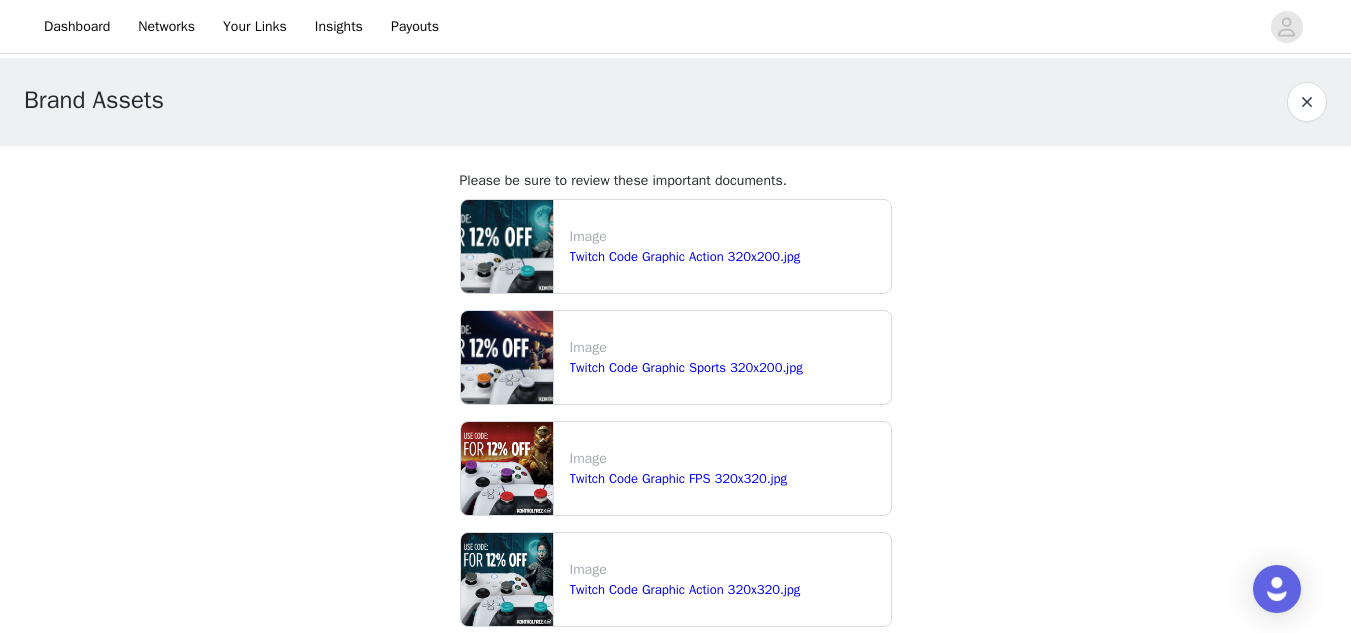 click at bounding box center [1307, 102] 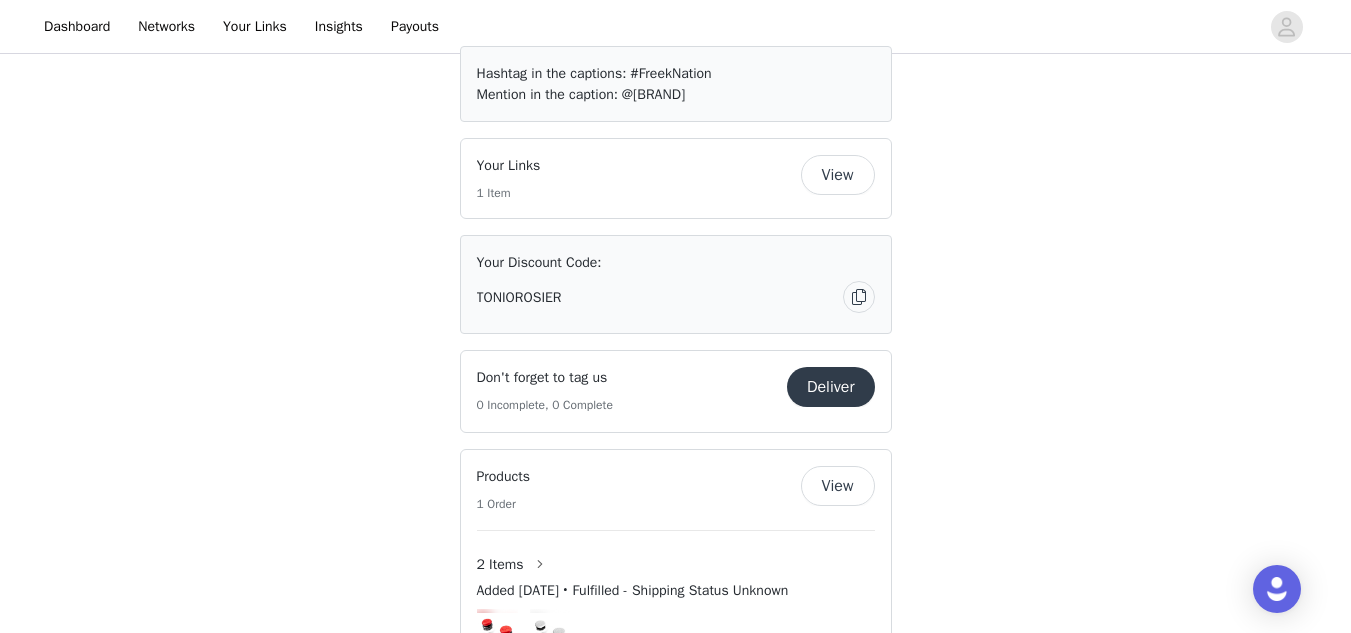 scroll, scrollTop: 807, scrollLeft: 0, axis: vertical 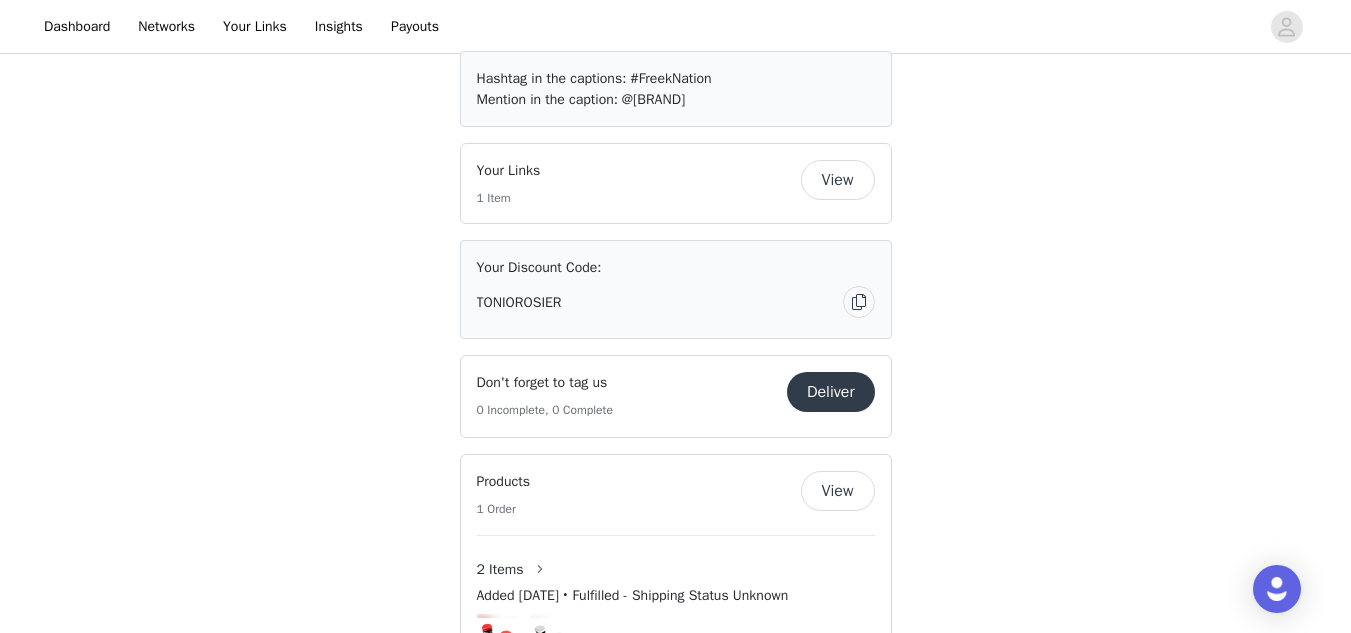 click at bounding box center [859, 302] 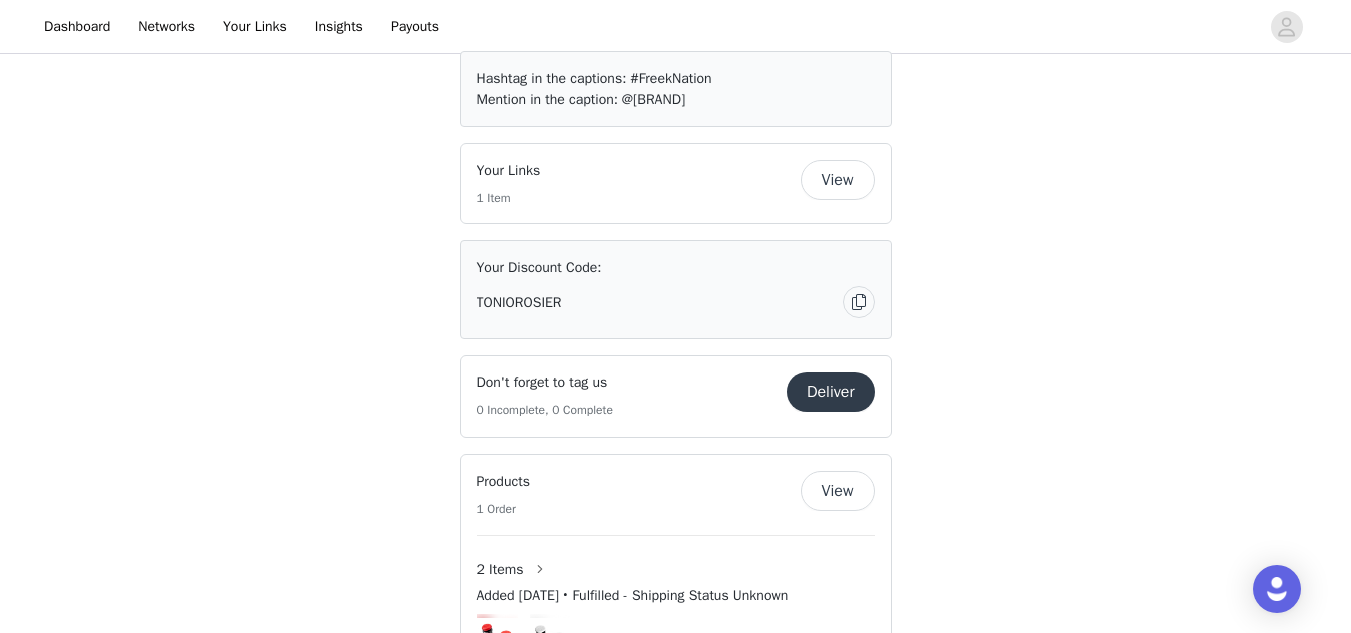 click on "View" at bounding box center [838, 180] 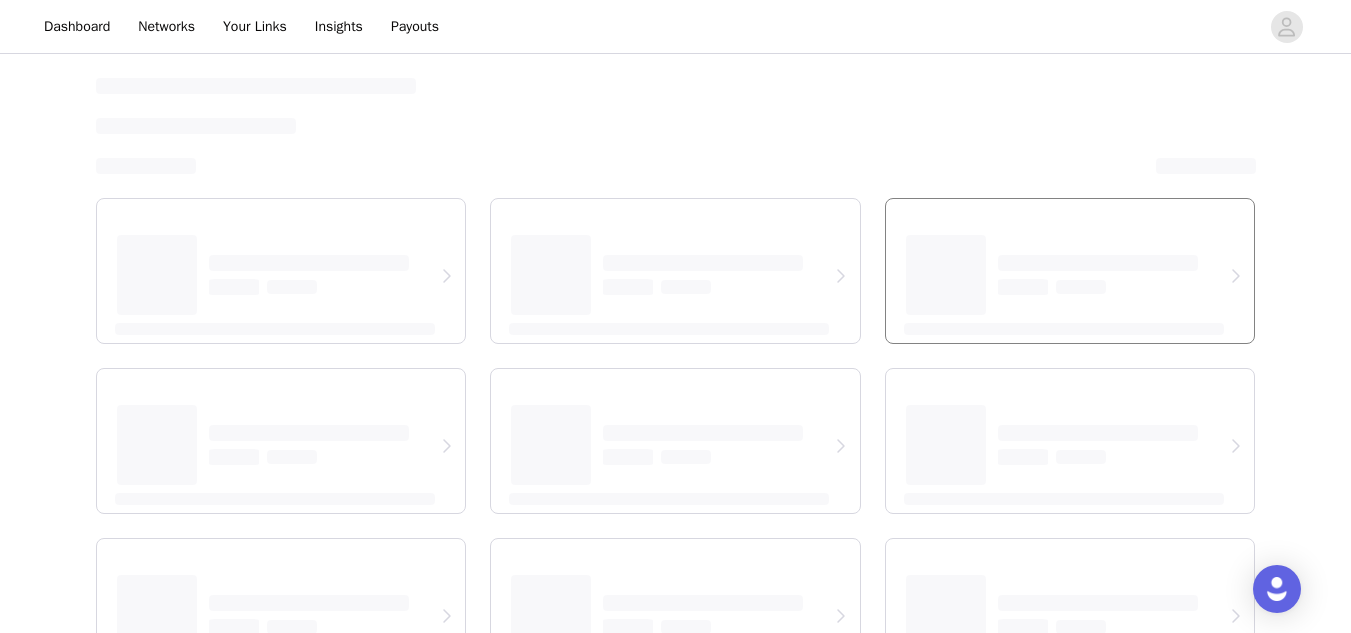 select on "12" 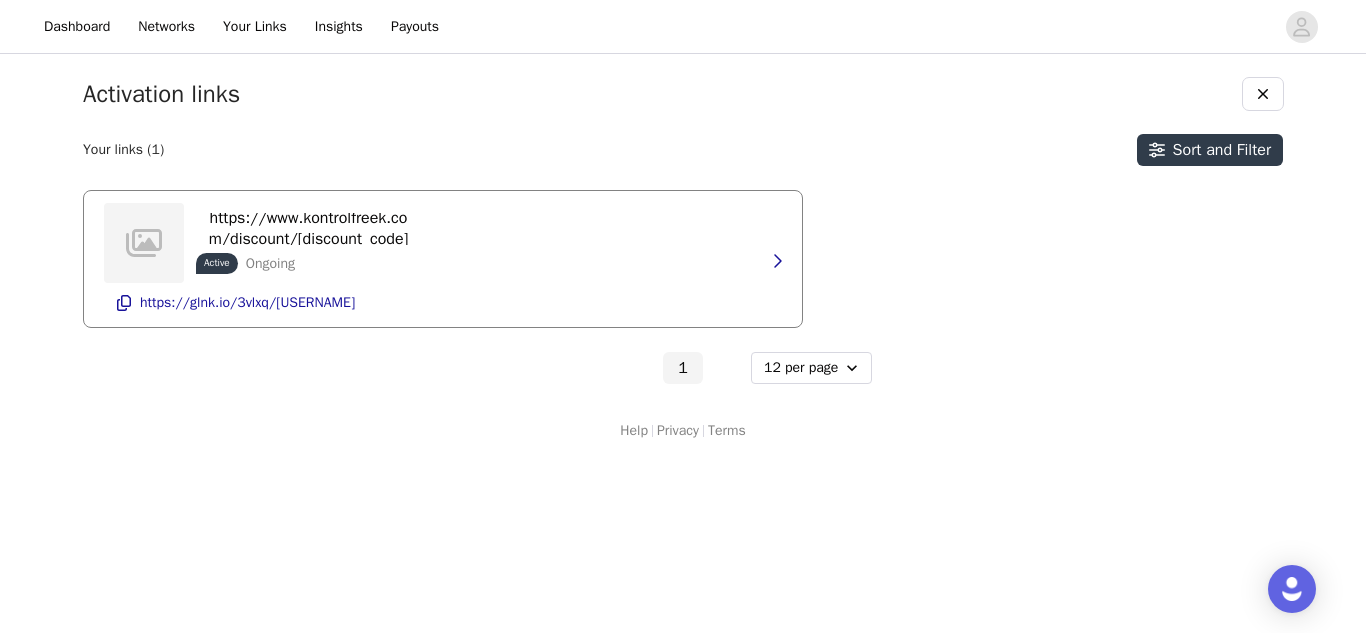 click on "Ongoing" at bounding box center (270, 263) 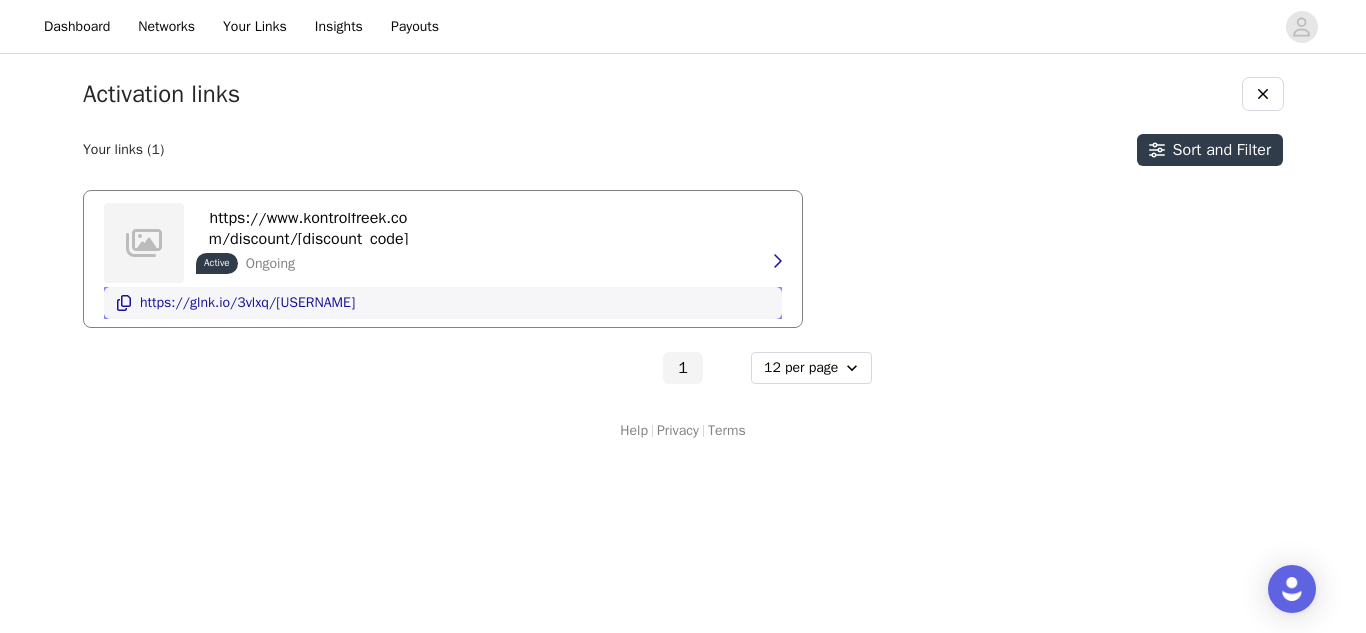 click on "https://glnk.io/3vlxq/[USERNAME]" at bounding box center [247, 303] 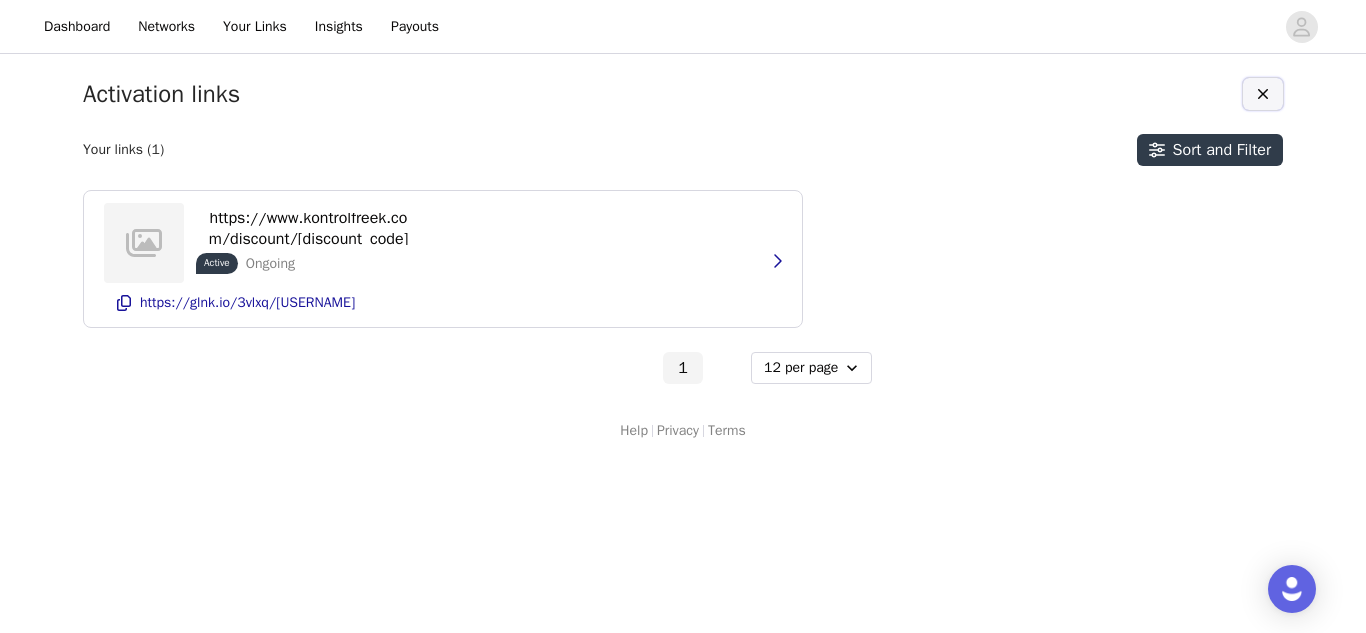 click at bounding box center [1263, 94] 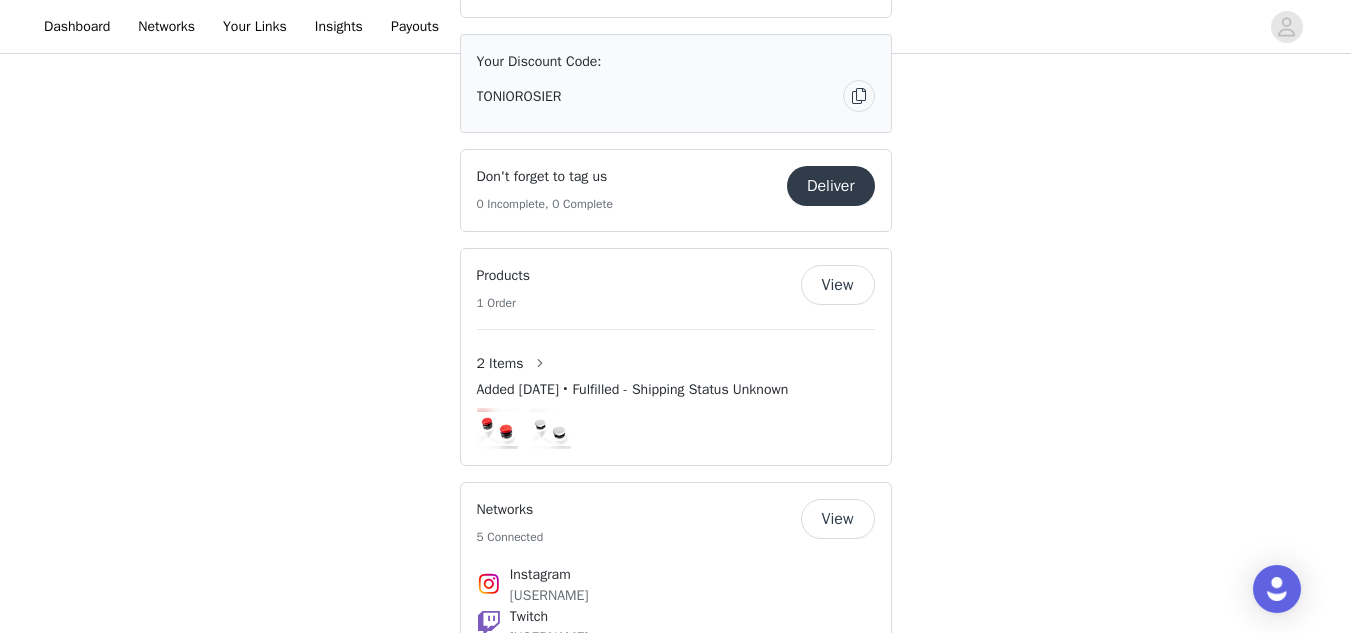 scroll, scrollTop: 1014, scrollLeft: 0, axis: vertical 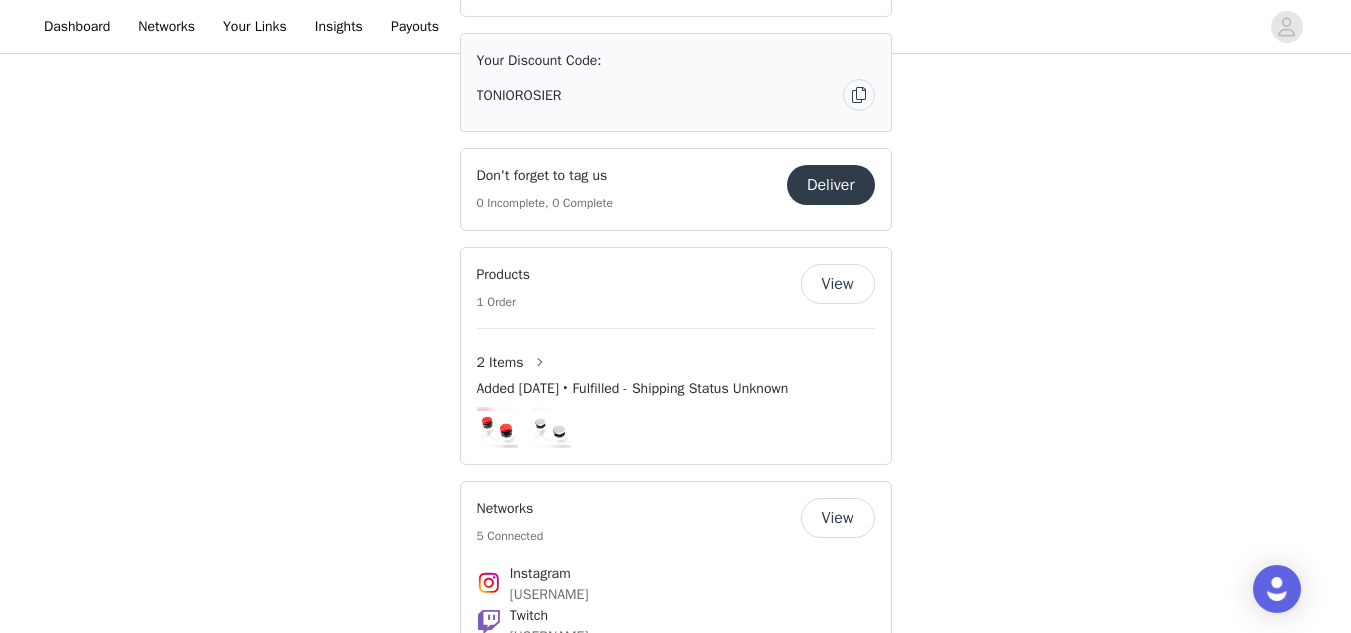 click on "View" at bounding box center [838, 284] 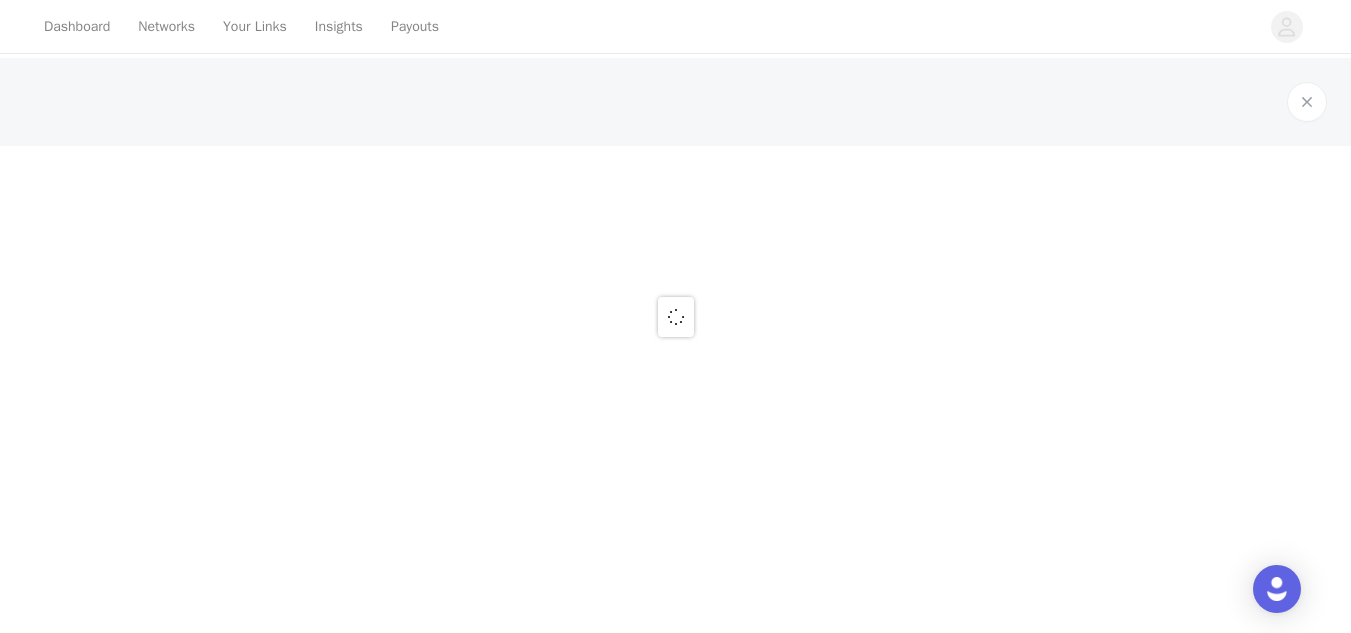 scroll, scrollTop: 0, scrollLeft: 0, axis: both 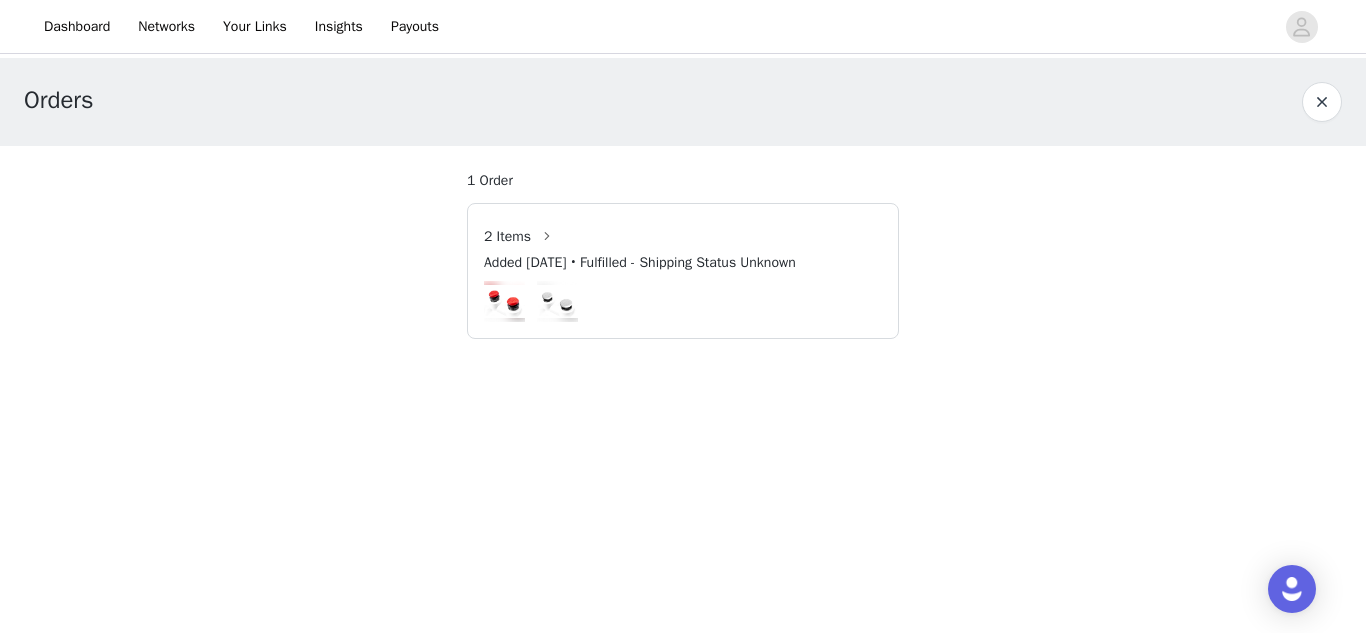 click at bounding box center (557, 302) 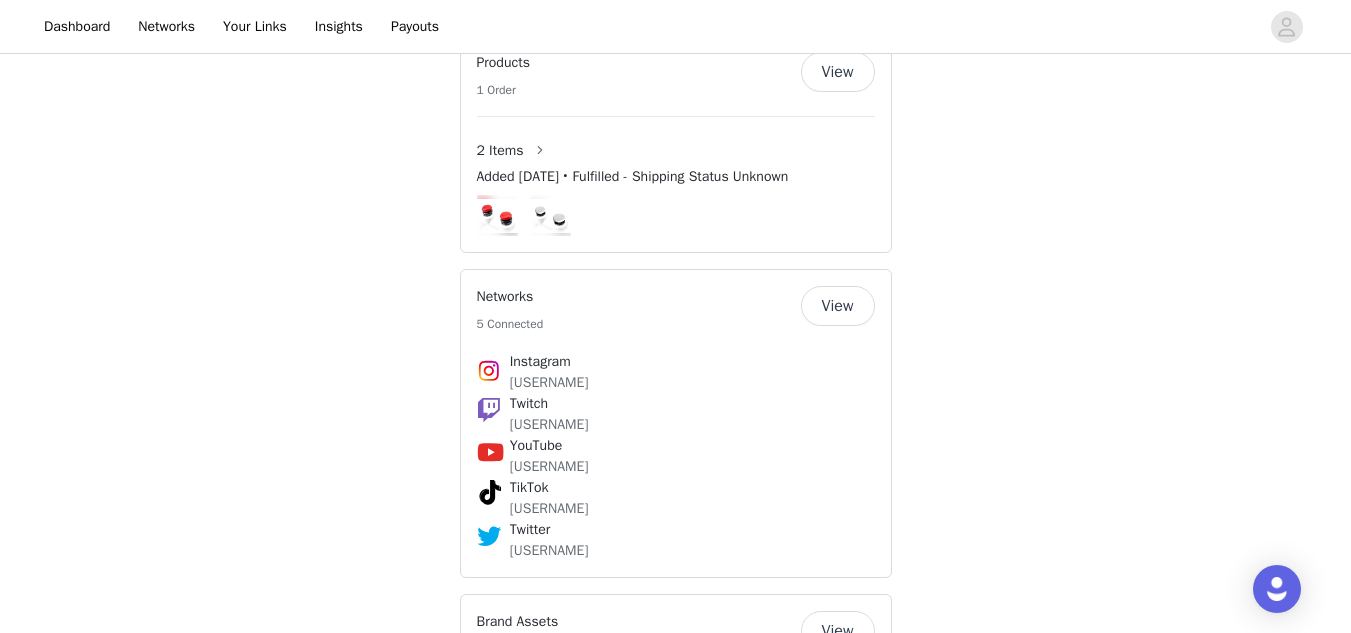 scroll, scrollTop: 1227, scrollLeft: 0, axis: vertical 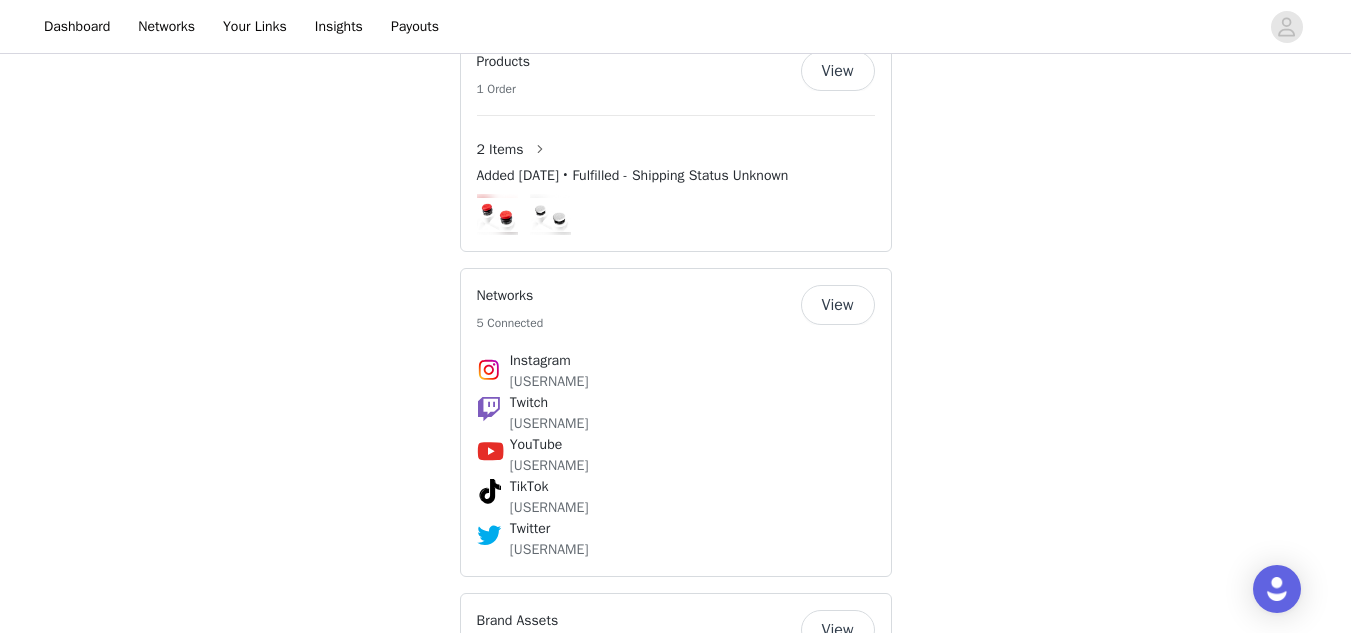 click on "[NUMBER] Items Added [DATE] • Fulfilled - Shipping Status Unknown" at bounding box center (676, 175) 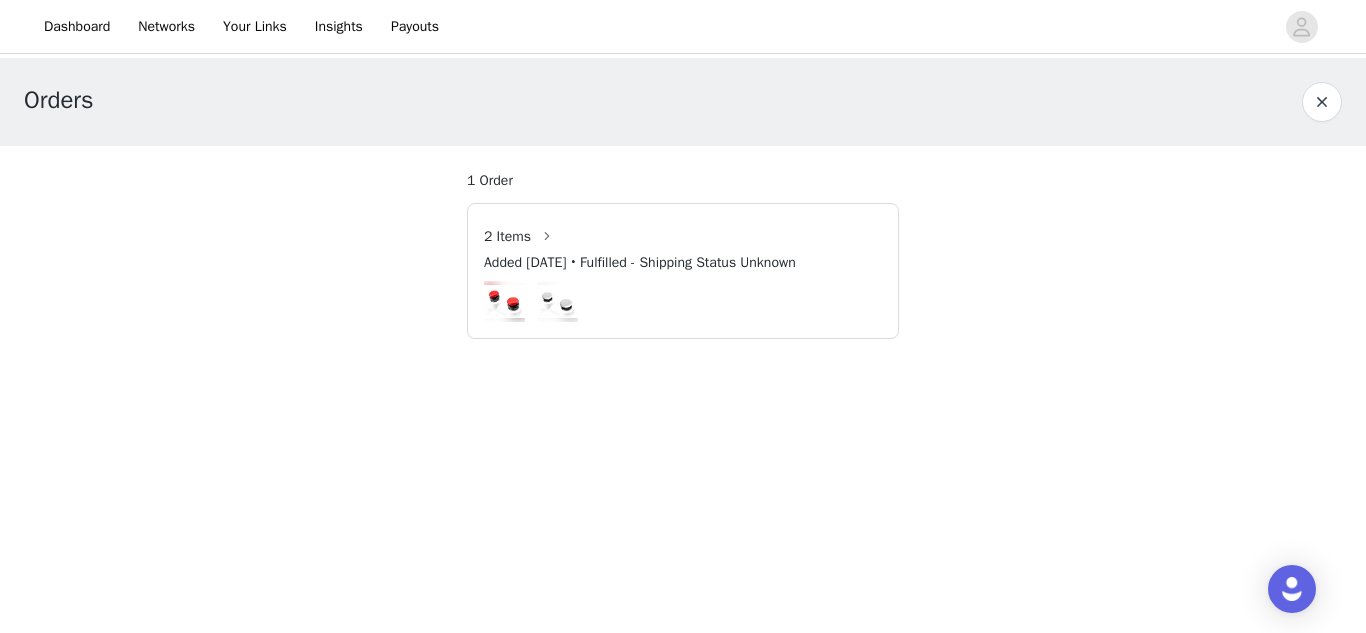 click at bounding box center [557, 302] 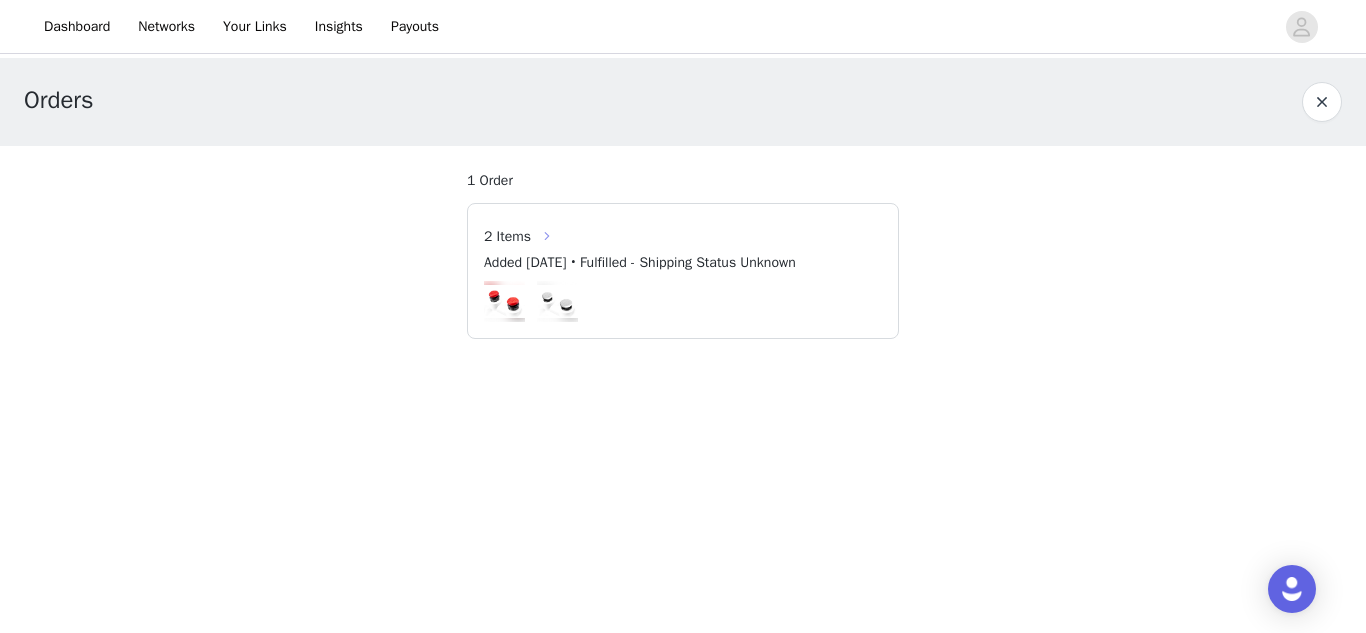 click at bounding box center (547, 236) 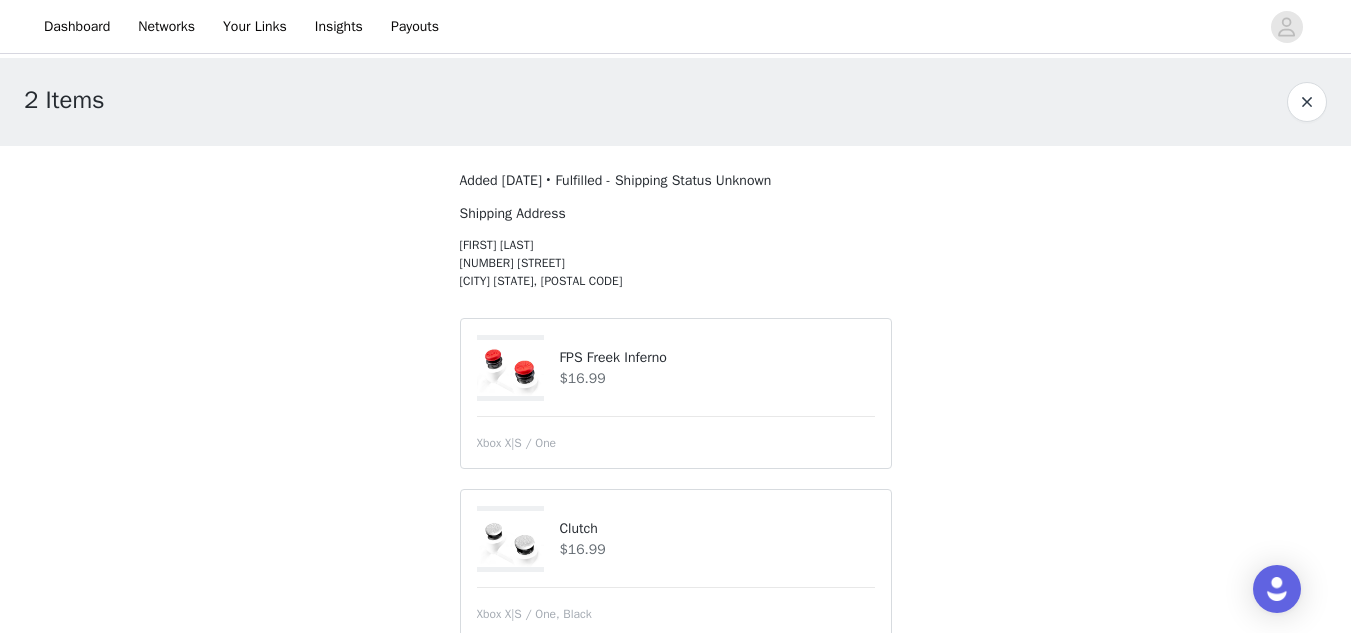 scroll, scrollTop: 72, scrollLeft: 0, axis: vertical 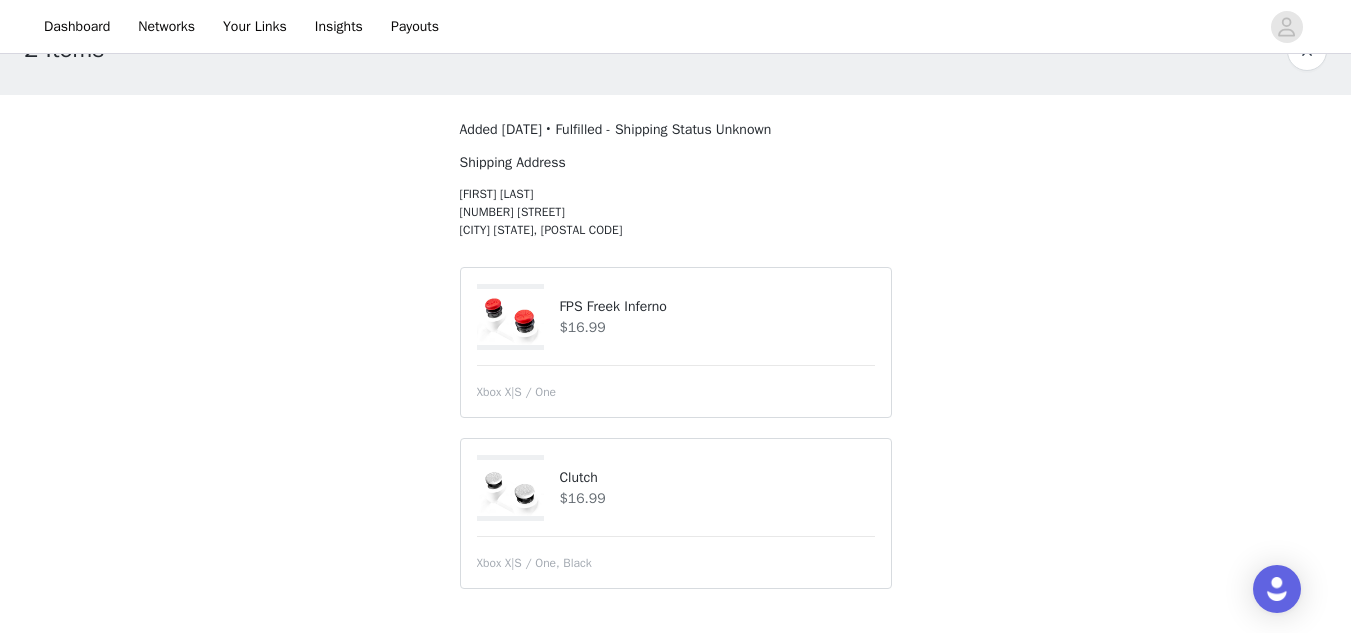 click on "Clutch" at bounding box center [716, 477] 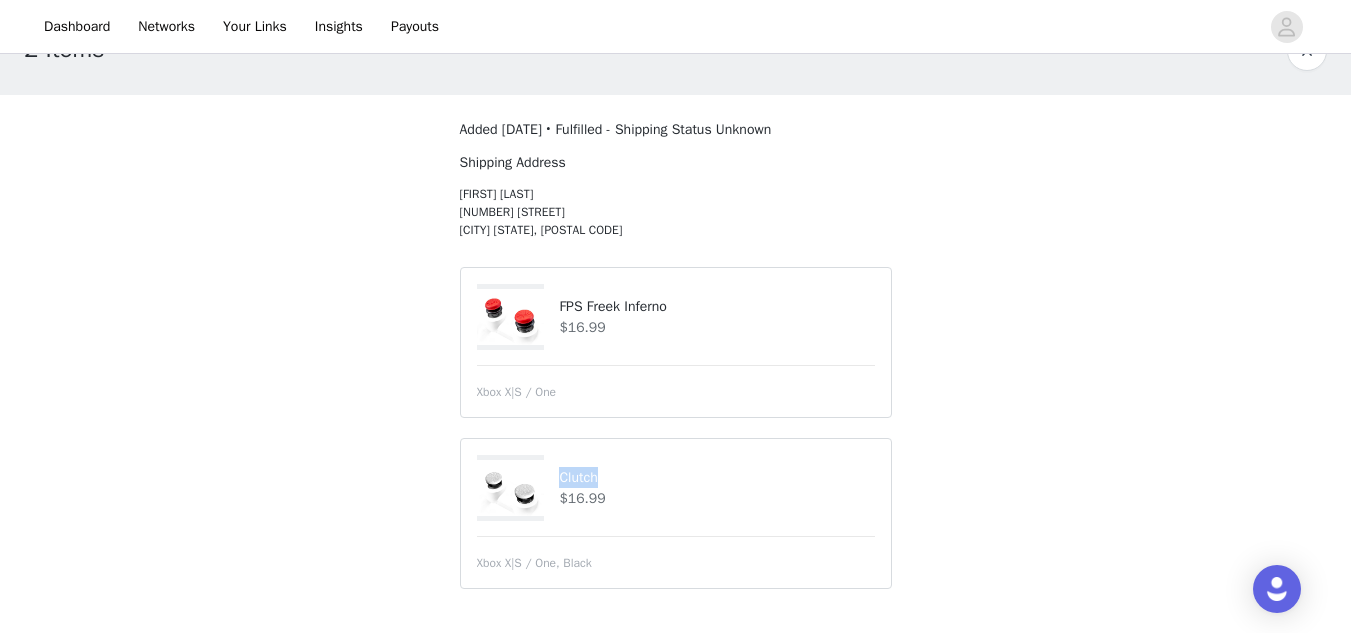 click on "Clutch" at bounding box center (716, 477) 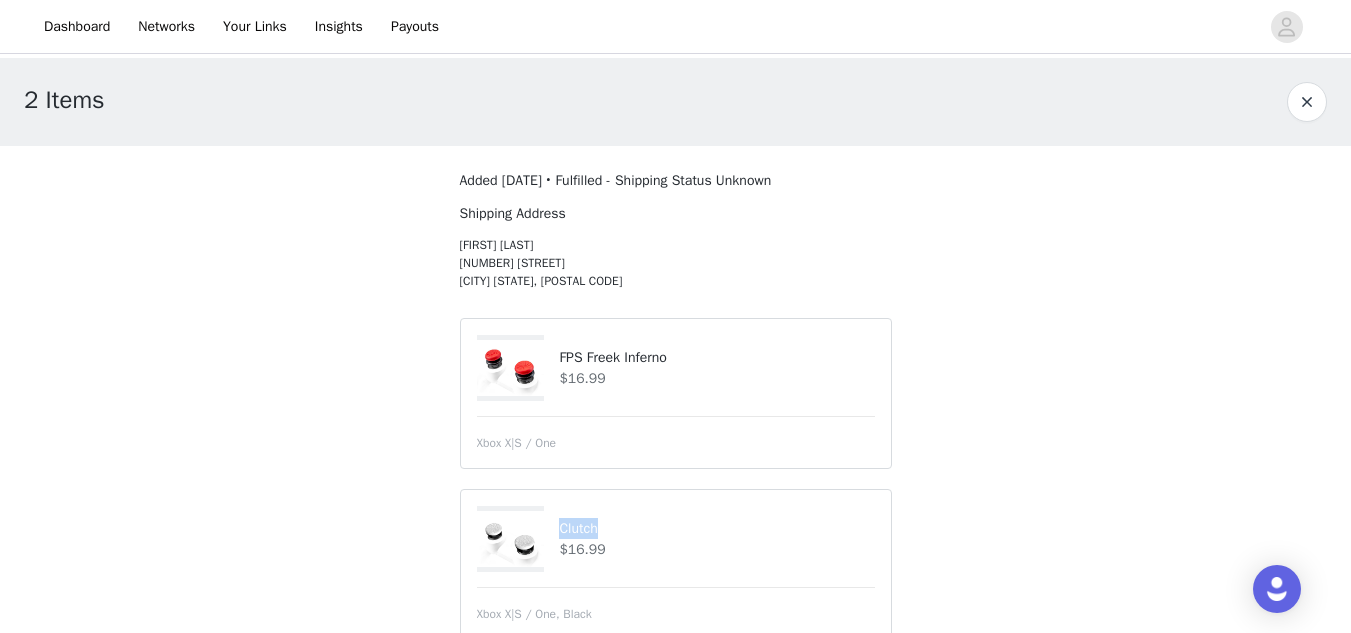 click at bounding box center [1307, 102] 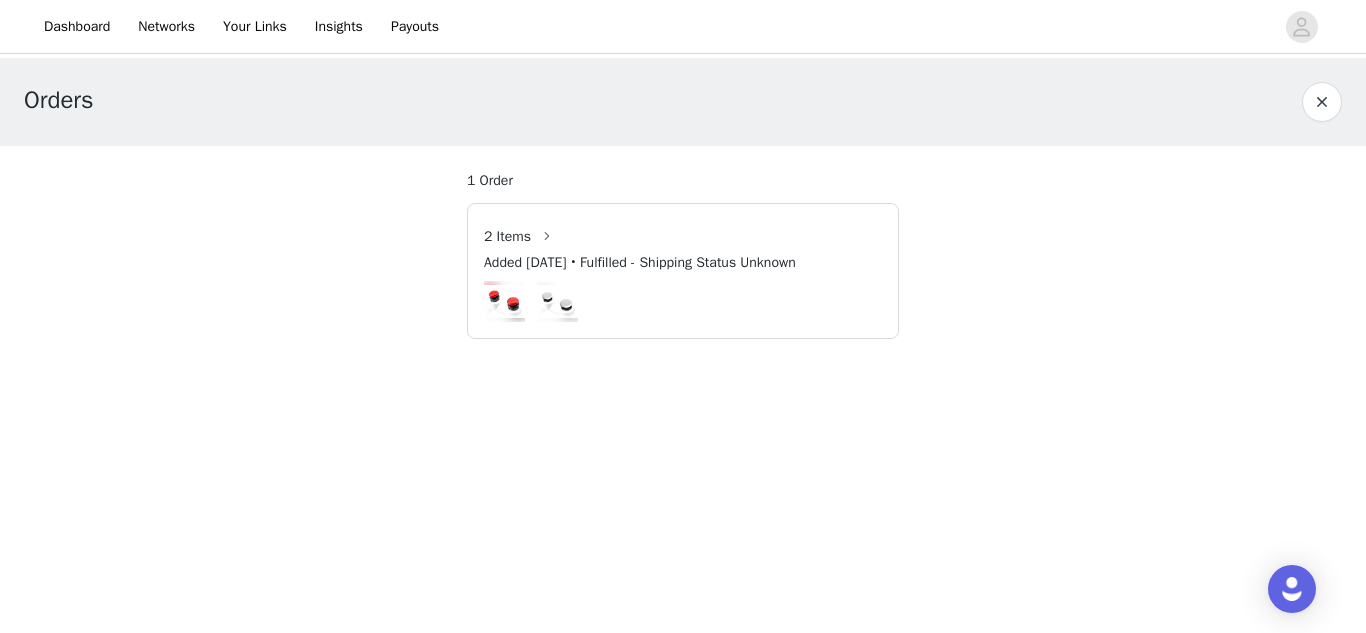 click at bounding box center [1322, 102] 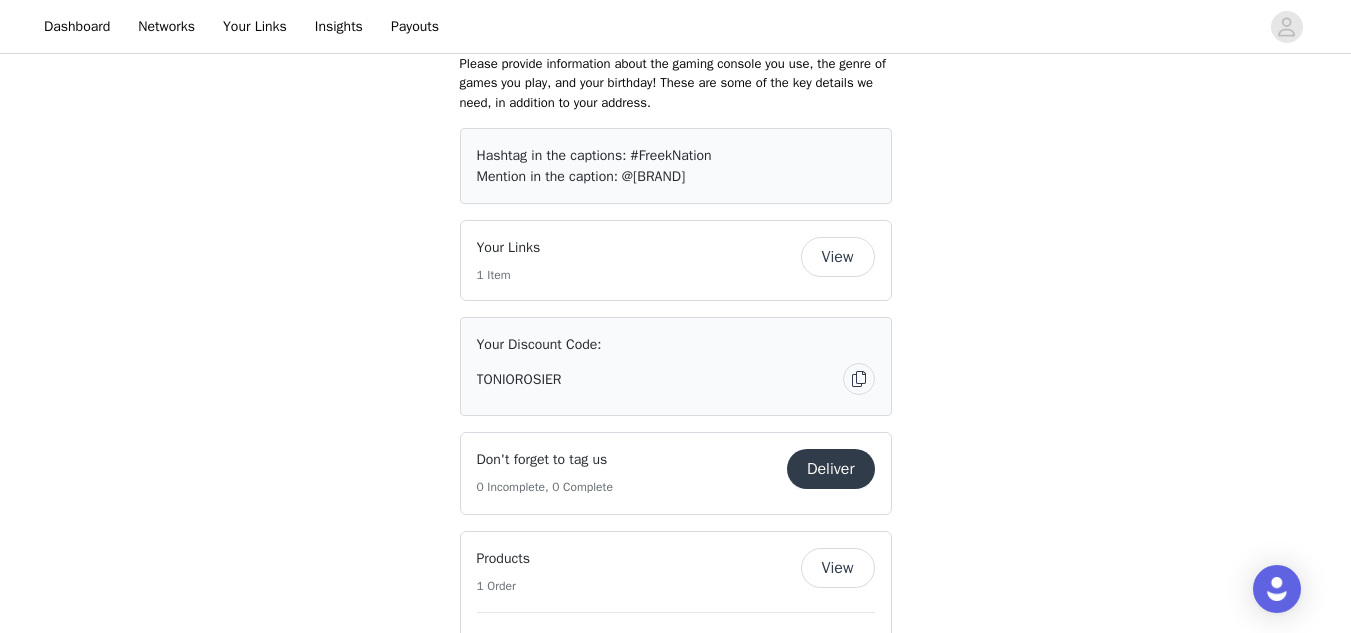 scroll, scrollTop: 667, scrollLeft: 0, axis: vertical 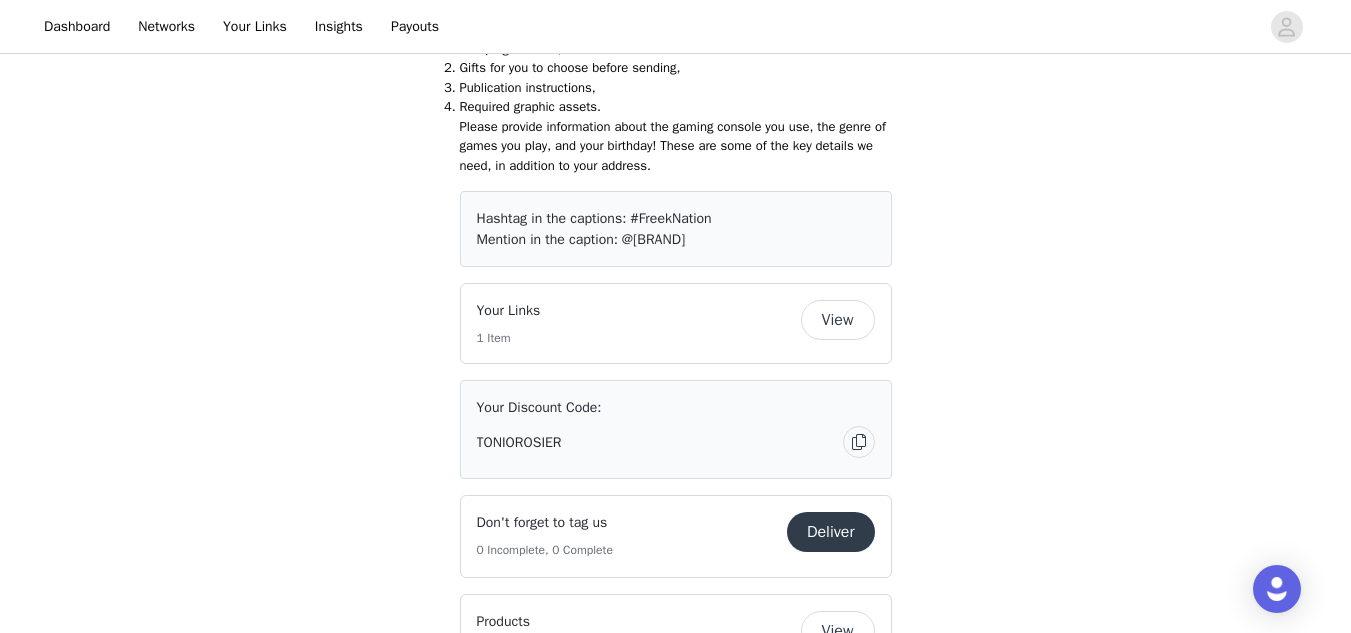 drag, startPoint x: 637, startPoint y: 219, endPoint x: 704, endPoint y: 250, distance: 73.82411 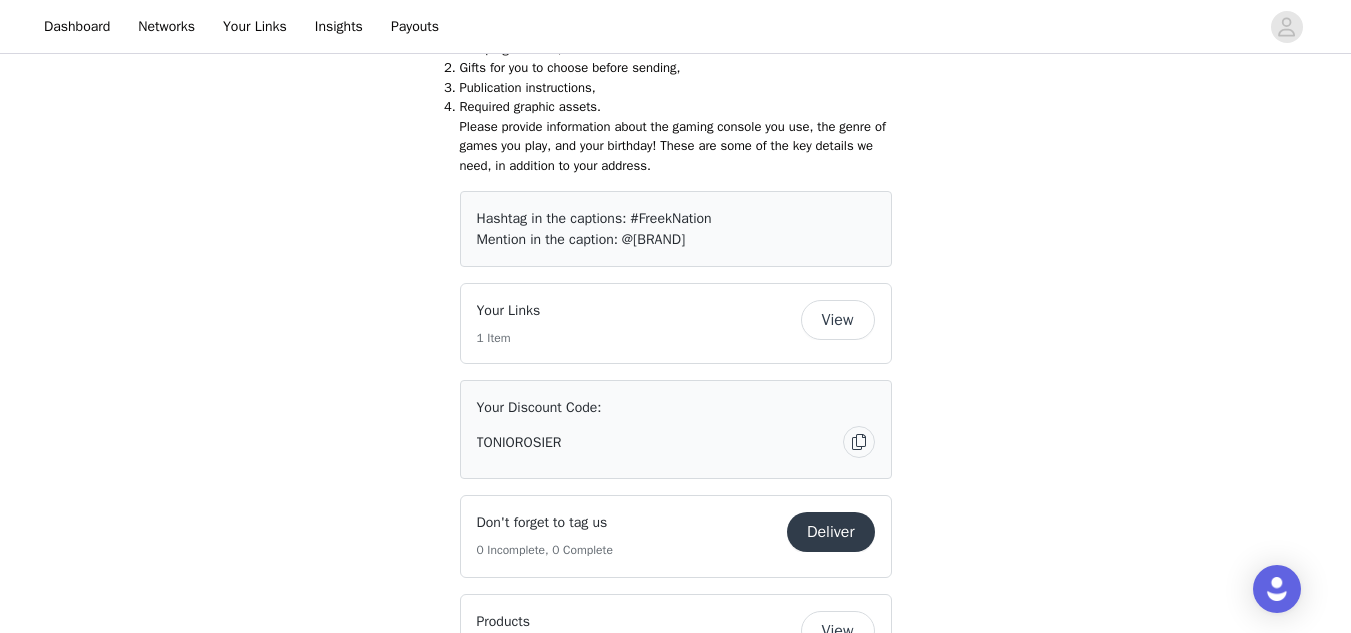 click on "#[BRAND] Mention in the caption: @[BRAND]" at bounding box center [676, 229] 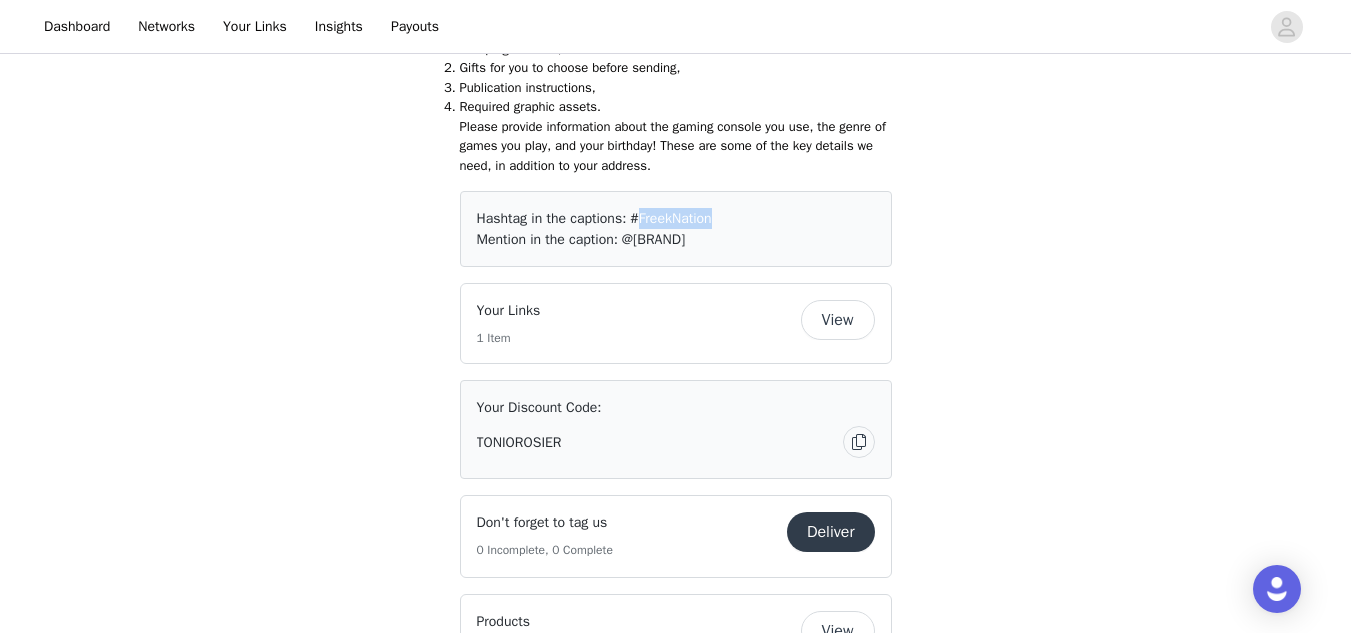 click on "#FreekNation" at bounding box center [670, 218] 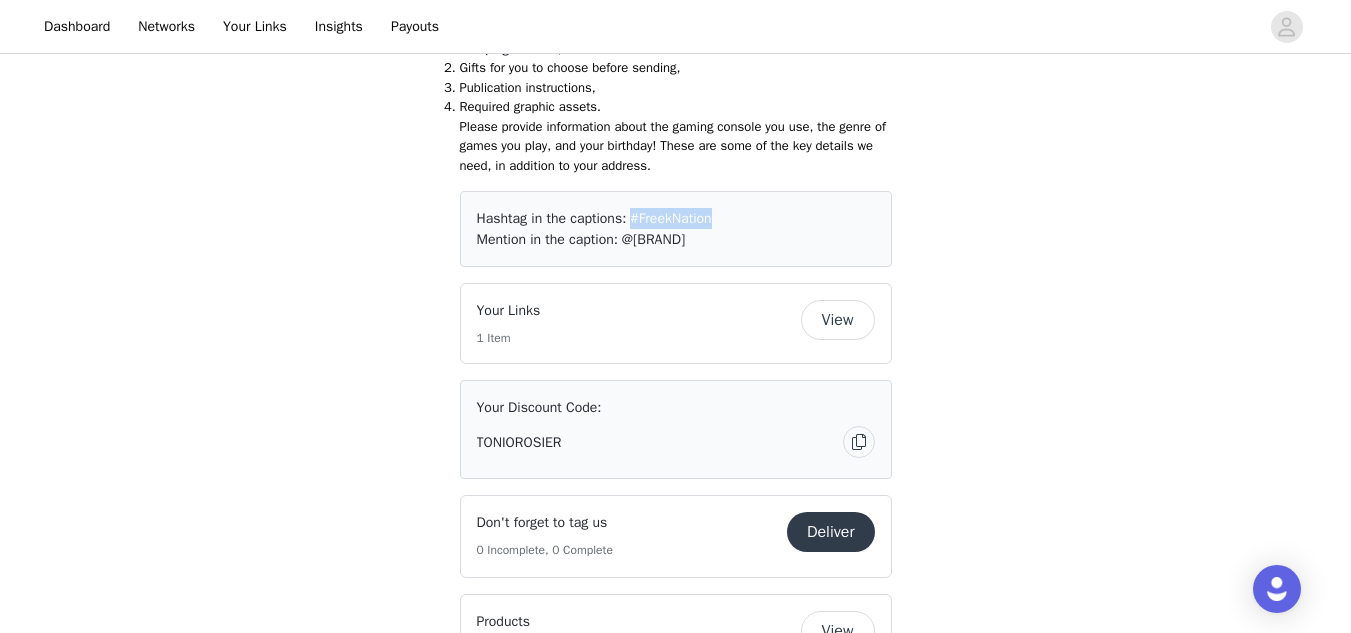 drag, startPoint x: 636, startPoint y: 219, endPoint x: 722, endPoint y: 220, distance: 86.00581 